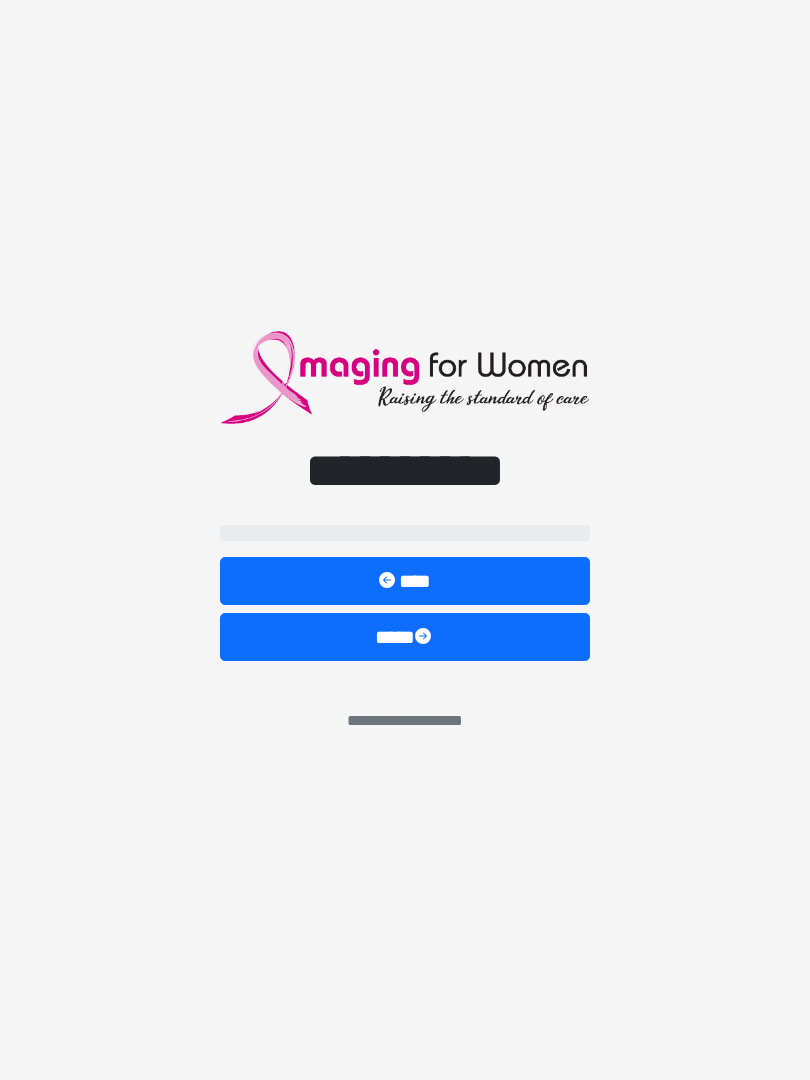 scroll, scrollTop: 0, scrollLeft: 0, axis: both 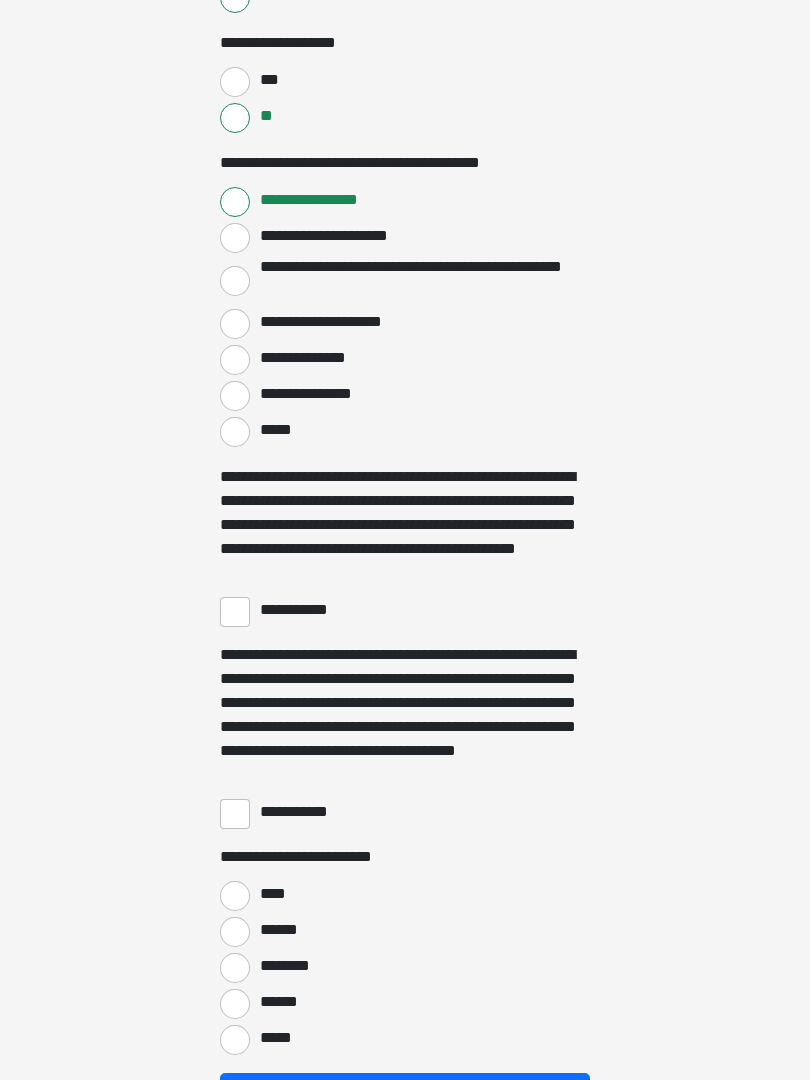 click on "**********" at bounding box center [303, 610] 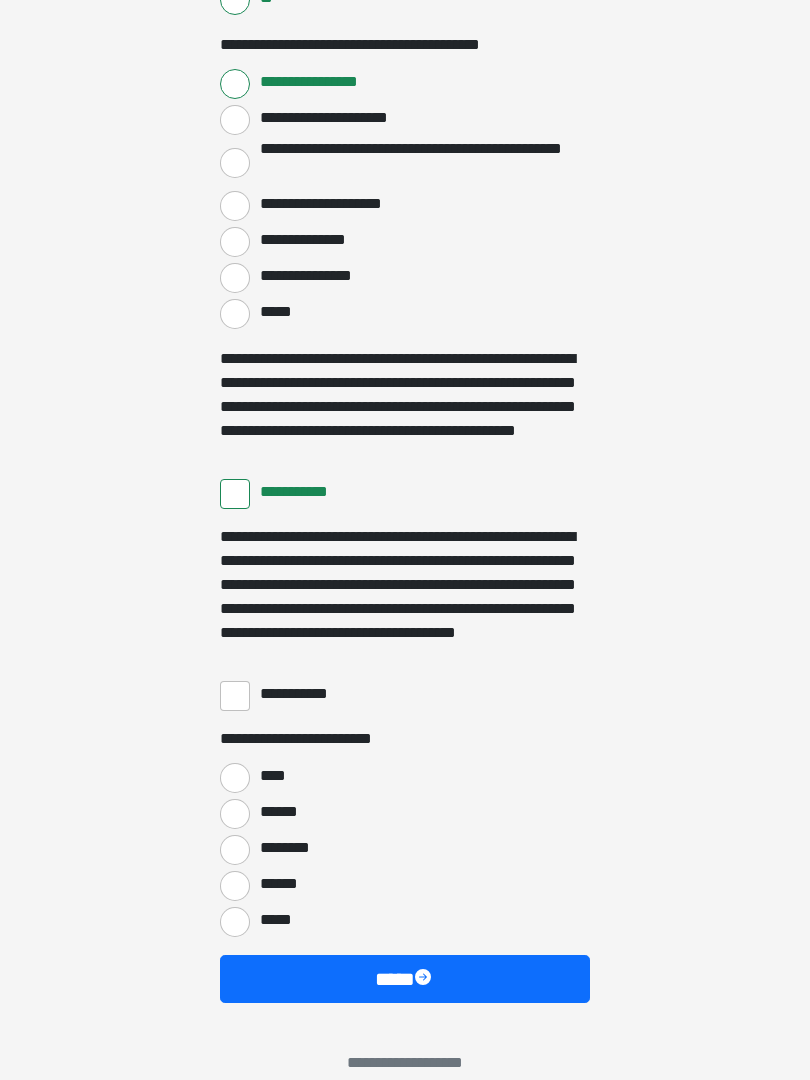 scroll, scrollTop: 3397, scrollLeft: 0, axis: vertical 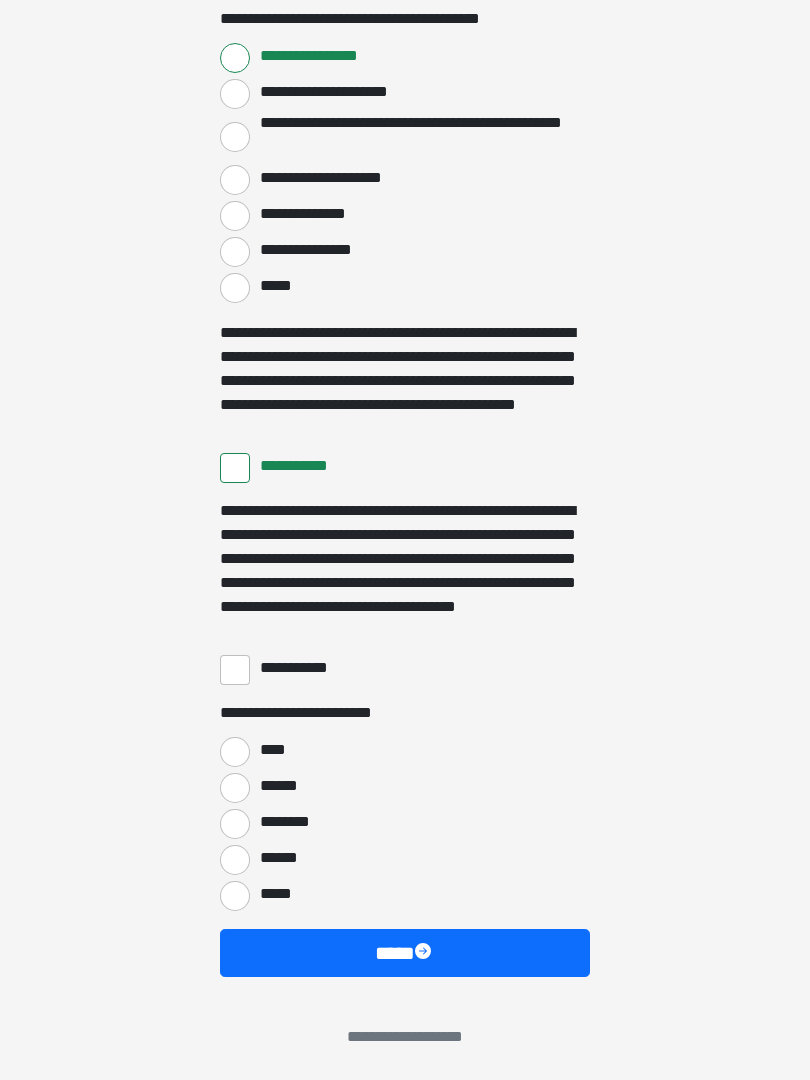 click on "**********" at bounding box center (235, 670) 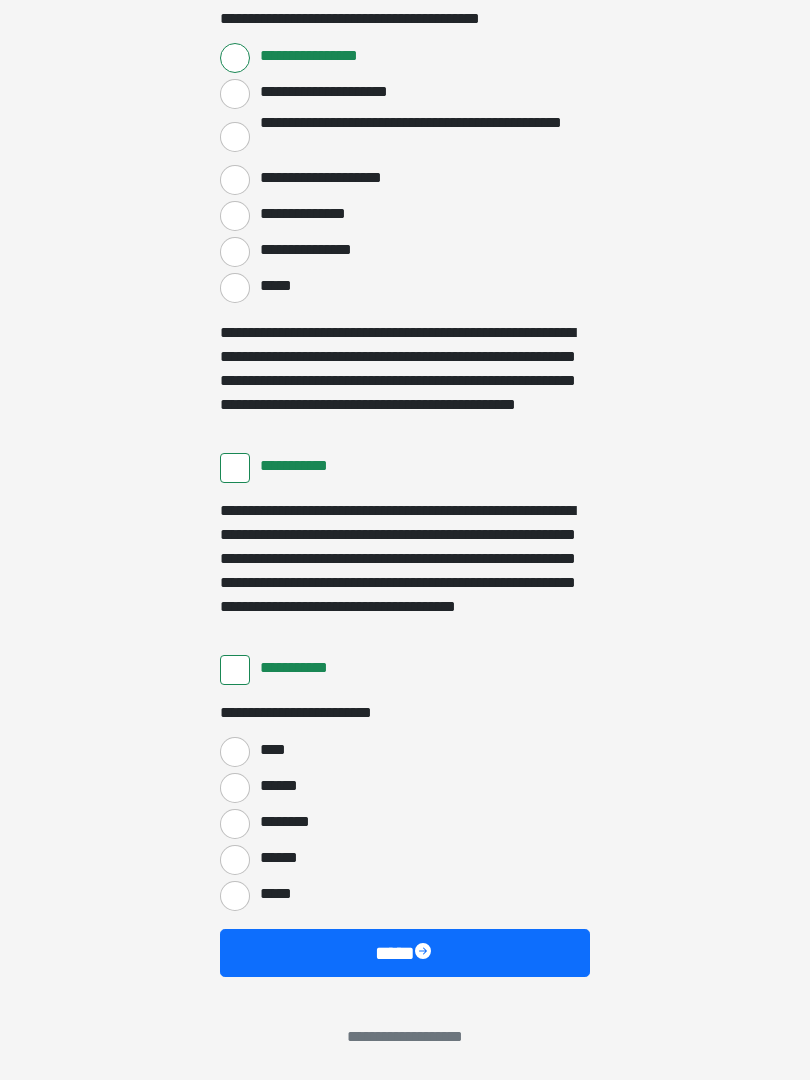 click on "****" at bounding box center (235, 752) 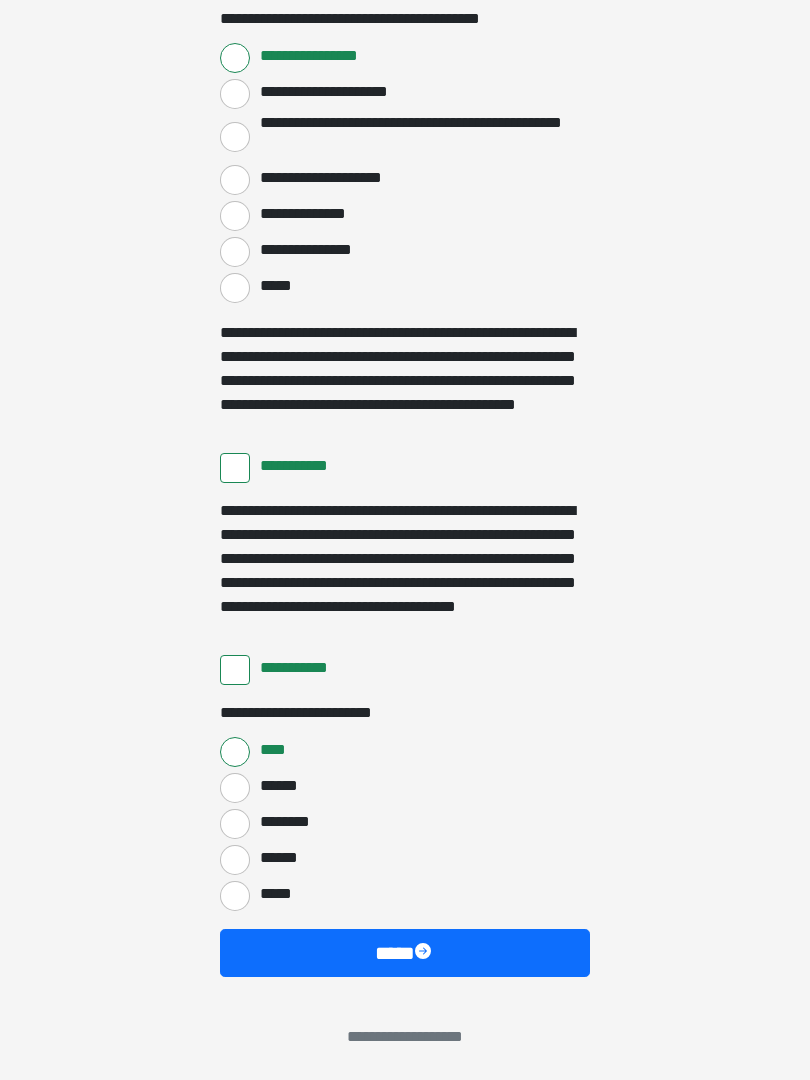 click on "****" at bounding box center (405, 953) 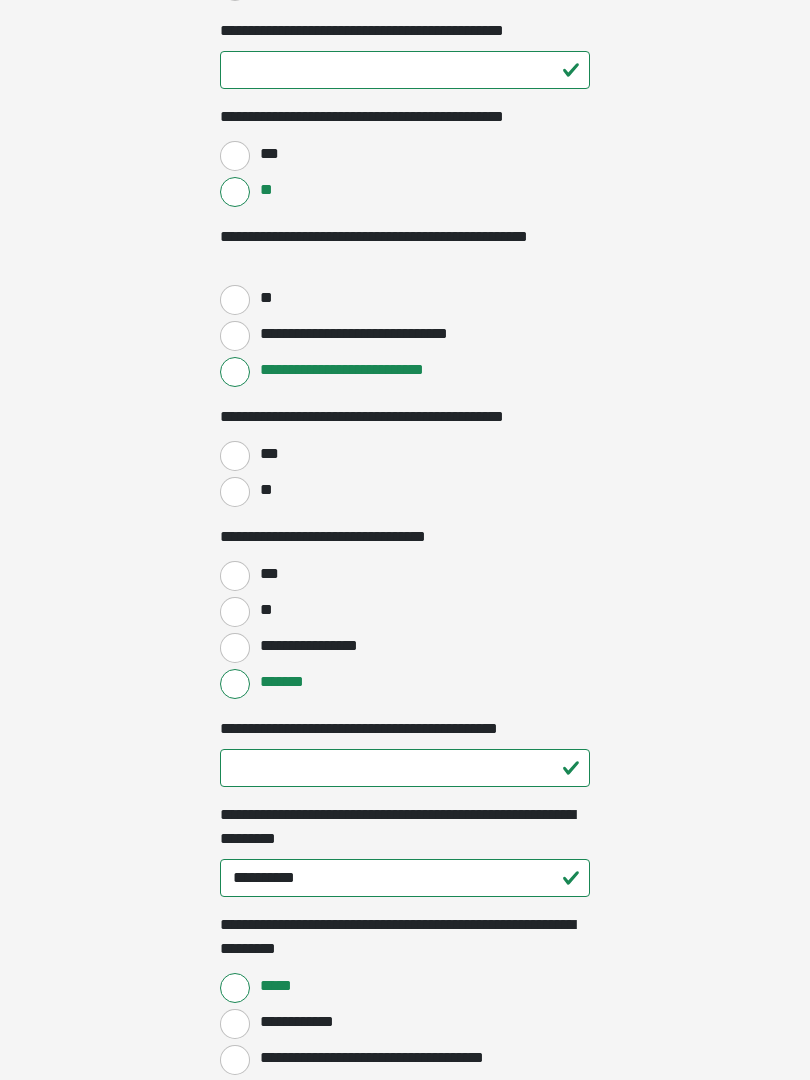 scroll, scrollTop: 1081, scrollLeft: 0, axis: vertical 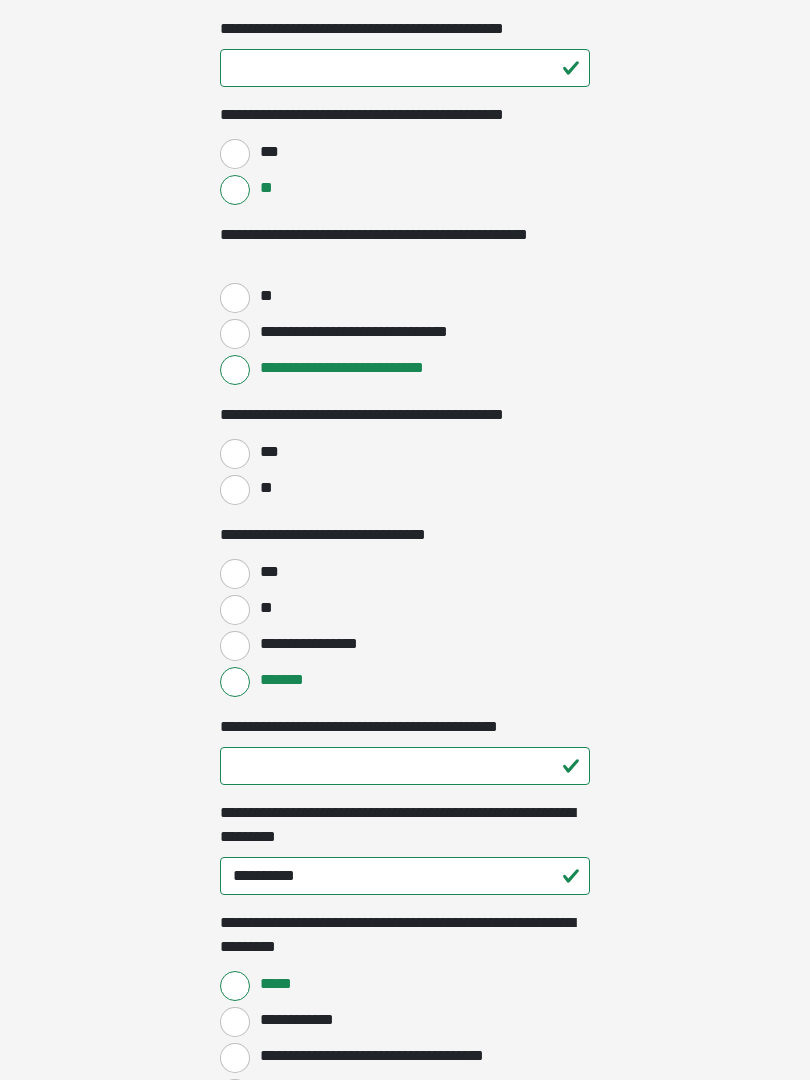 click on "***" at bounding box center [235, 454] 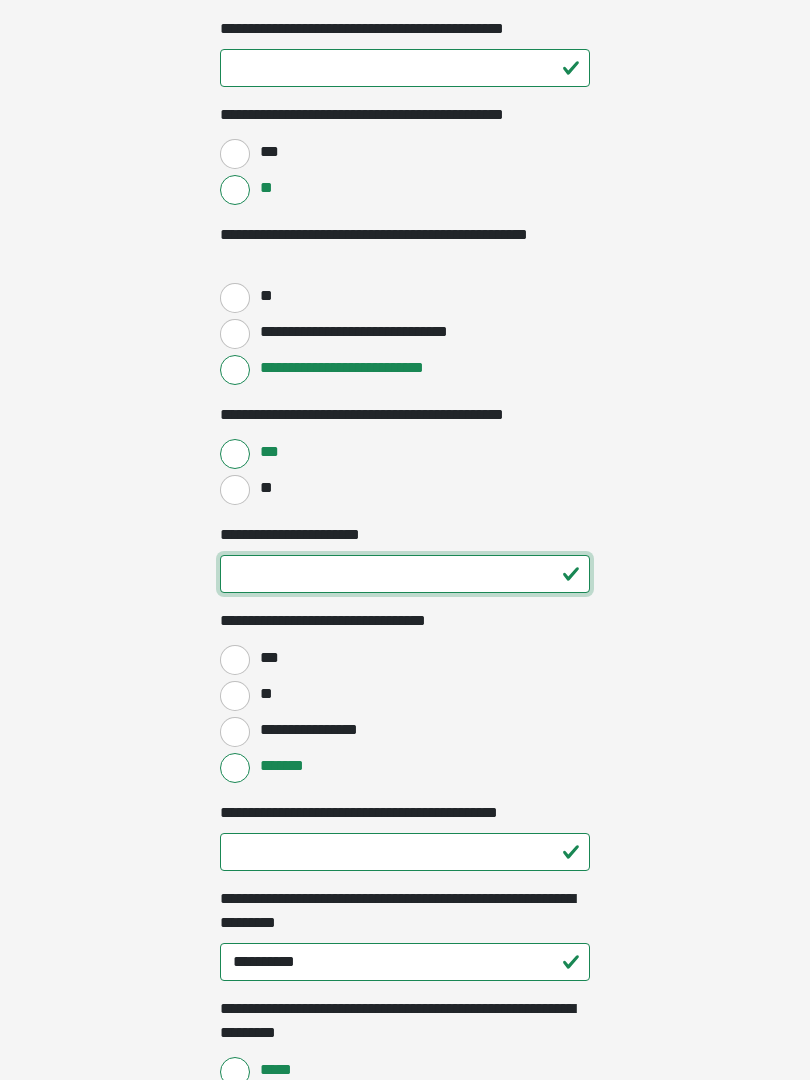 click on "**********" at bounding box center (405, 574) 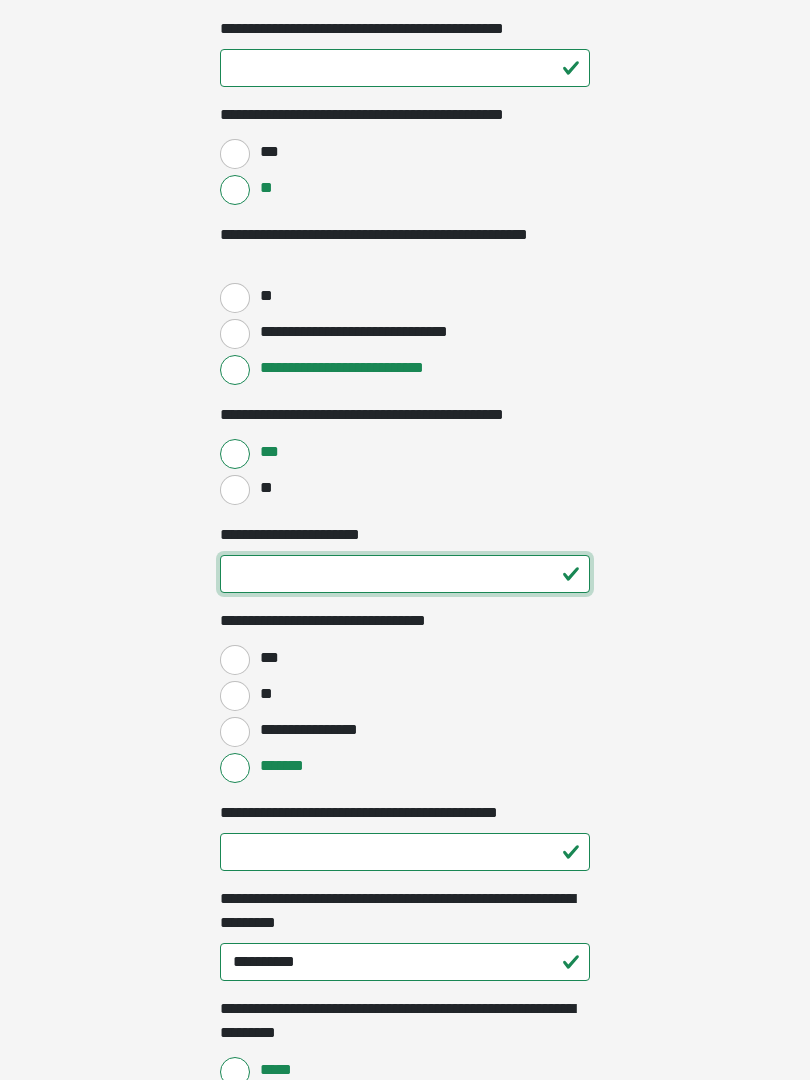 type on "**" 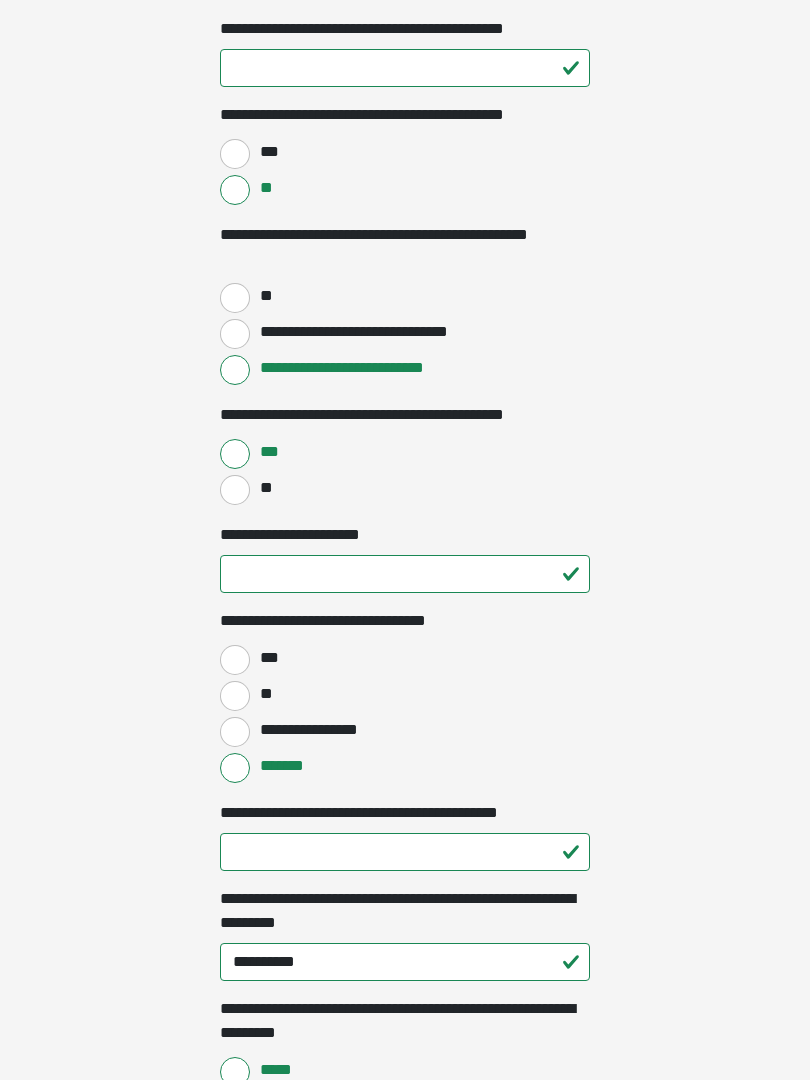 click on "**********" at bounding box center [405, -541] 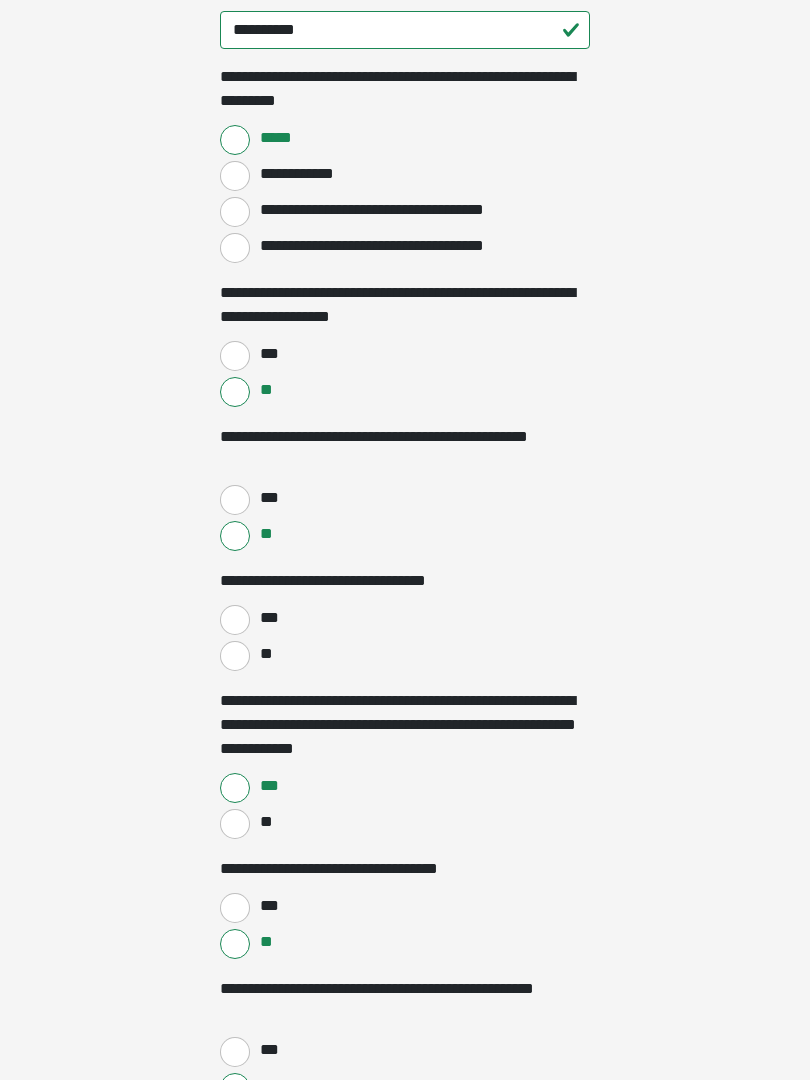 scroll, scrollTop: 2026, scrollLeft: 0, axis: vertical 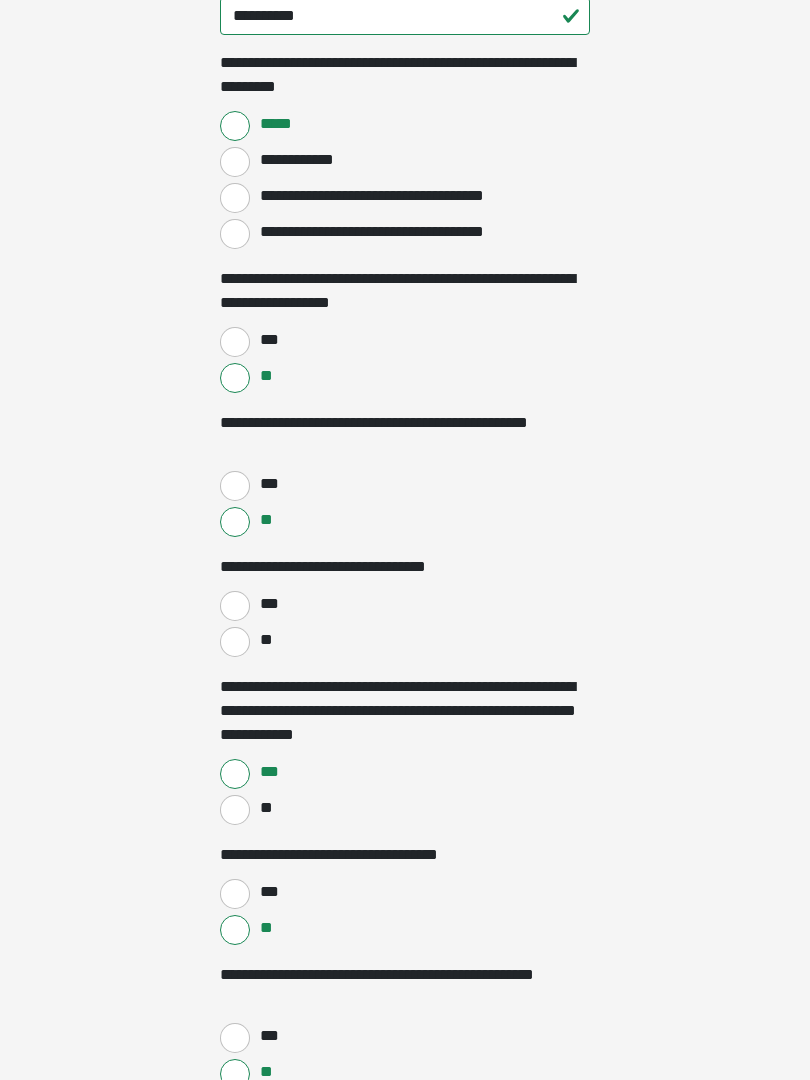 click on "**" at bounding box center (235, 642) 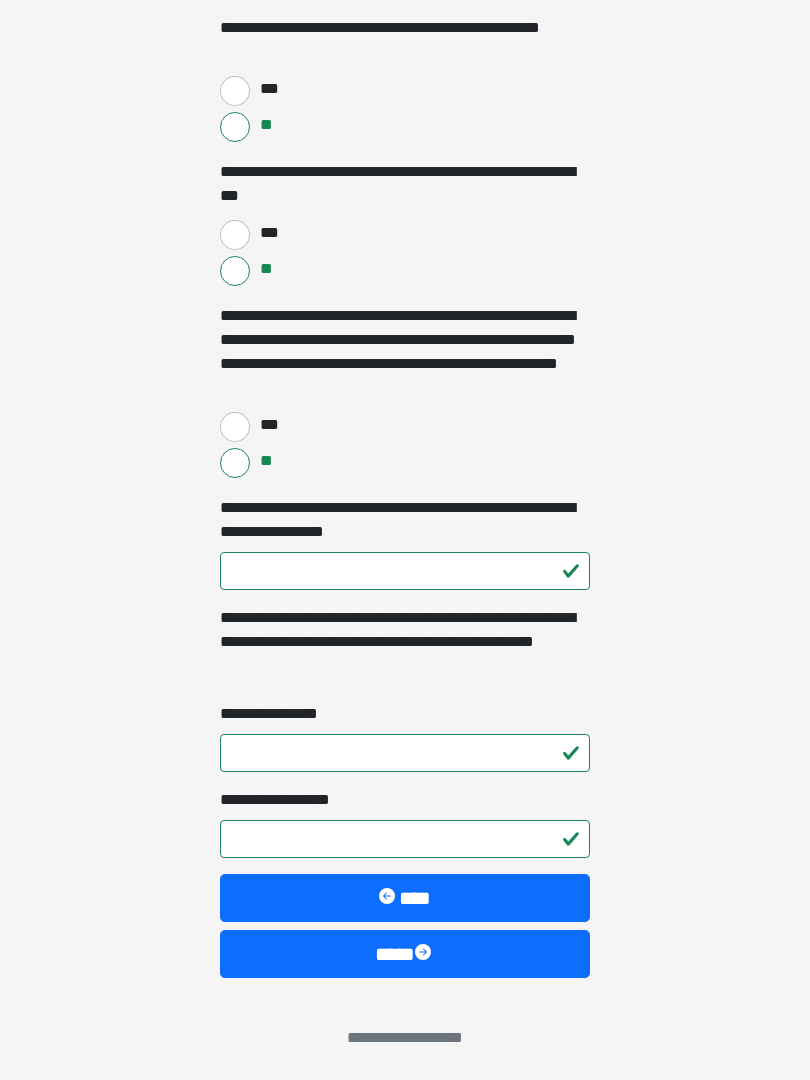 scroll, scrollTop: 3515, scrollLeft: 0, axis: vertical 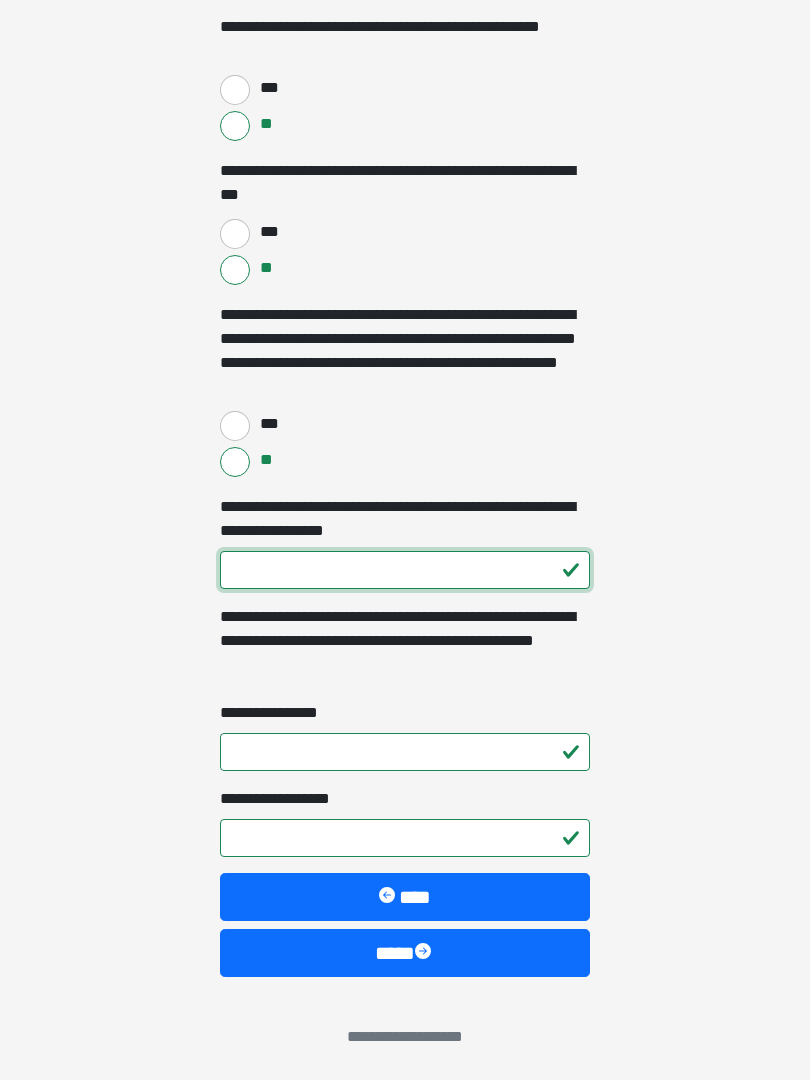 click on "**********" at bounding box center (405, 570) 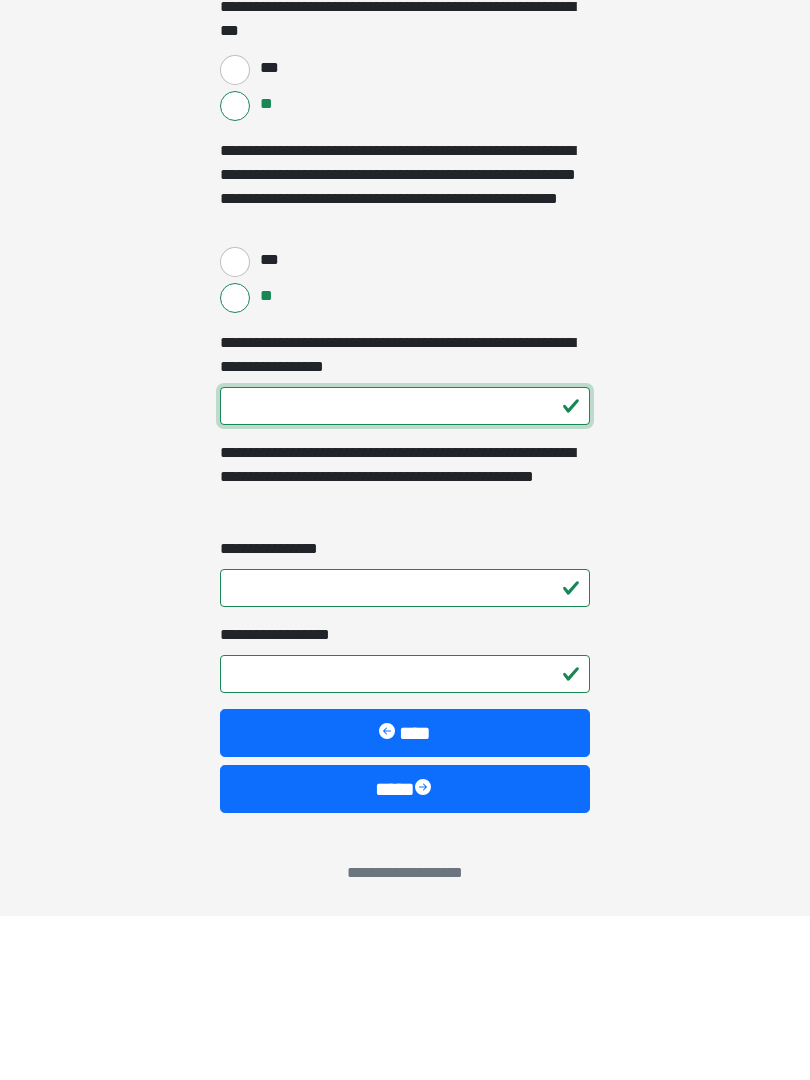 type on "***" 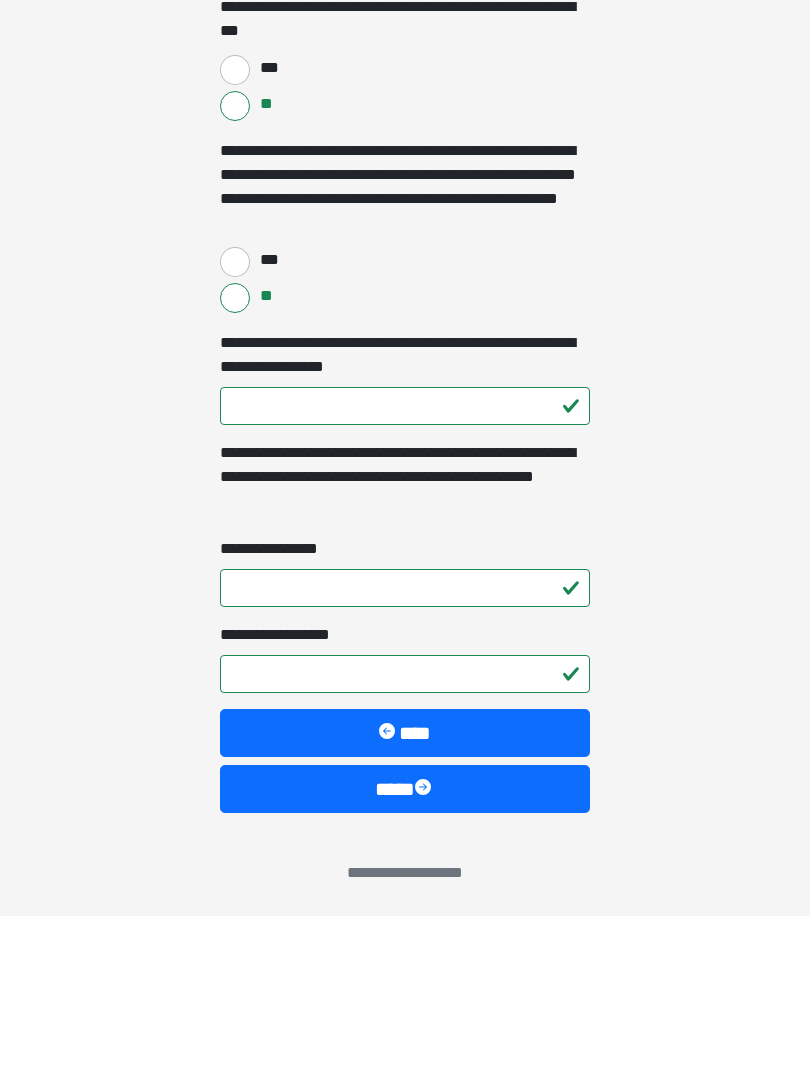 click on "**********" at bounding box center [405, -2975] 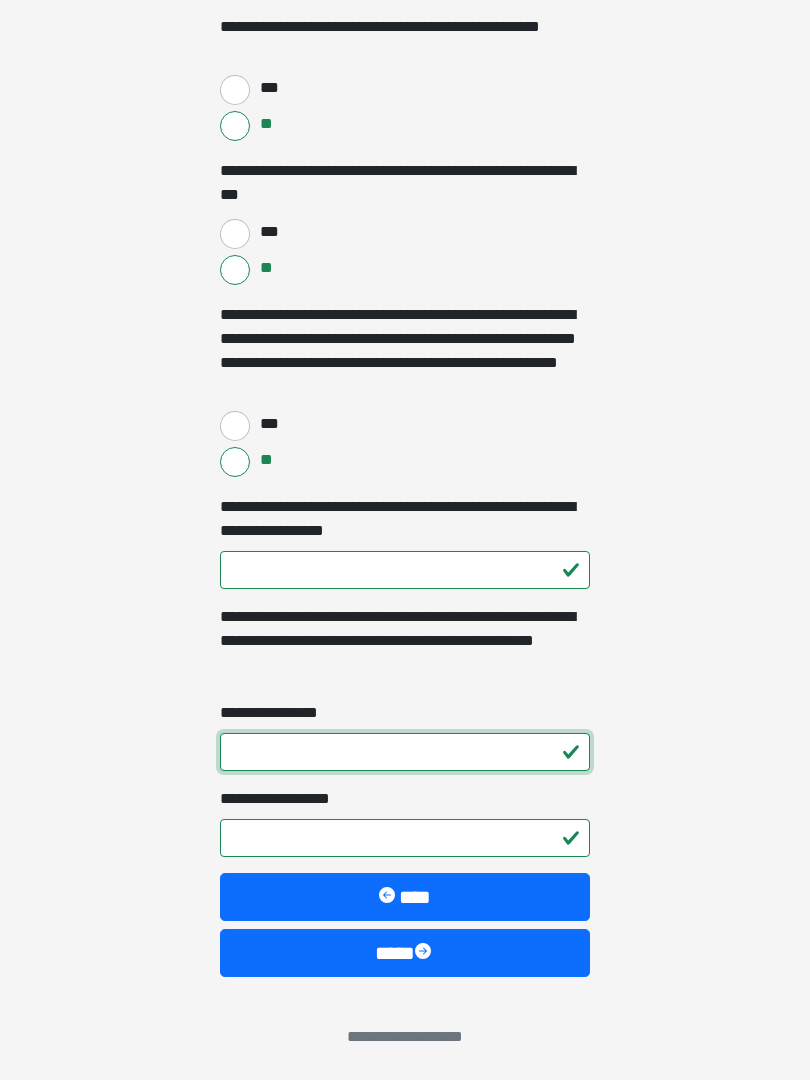 click on "**********" at bounding box center (405, 752) 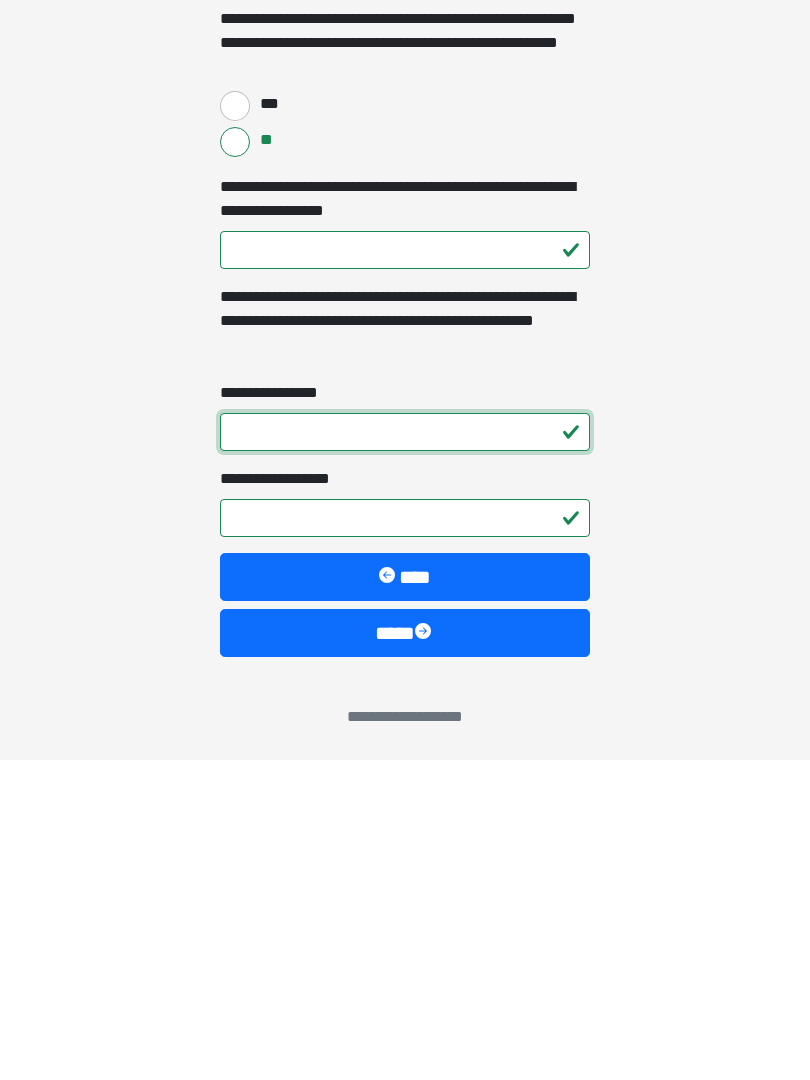 type on "*" 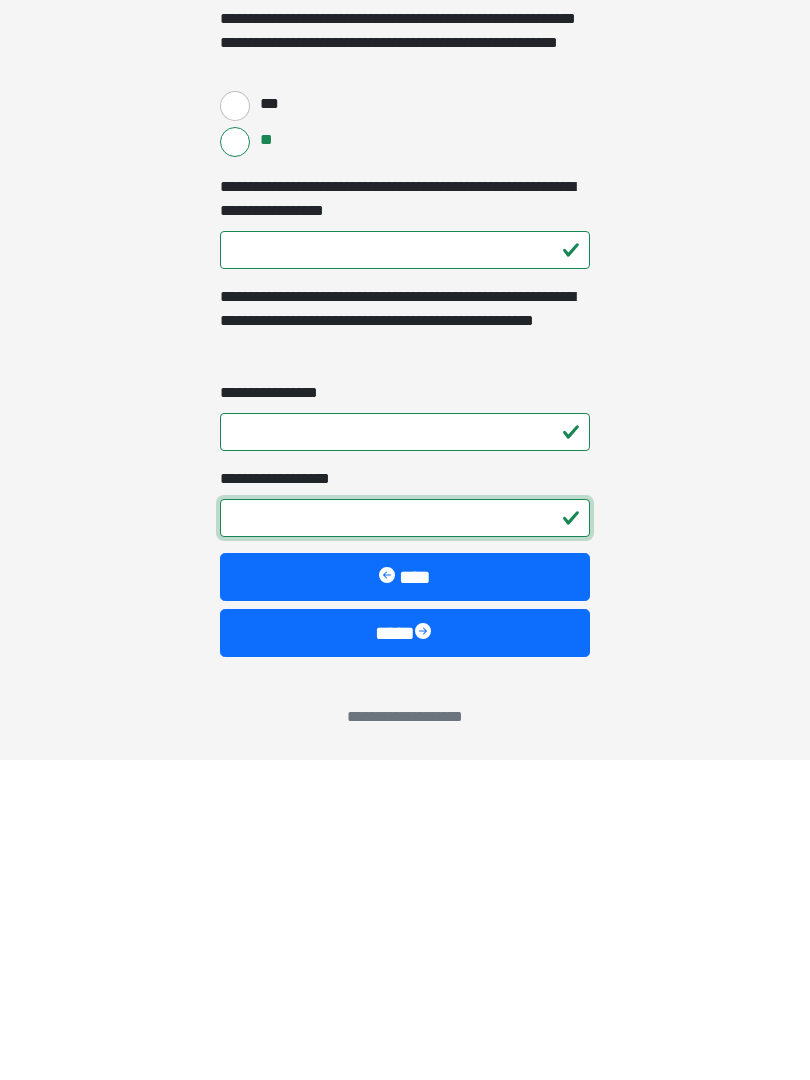 click on "**********" at bounding box center [405, 838] 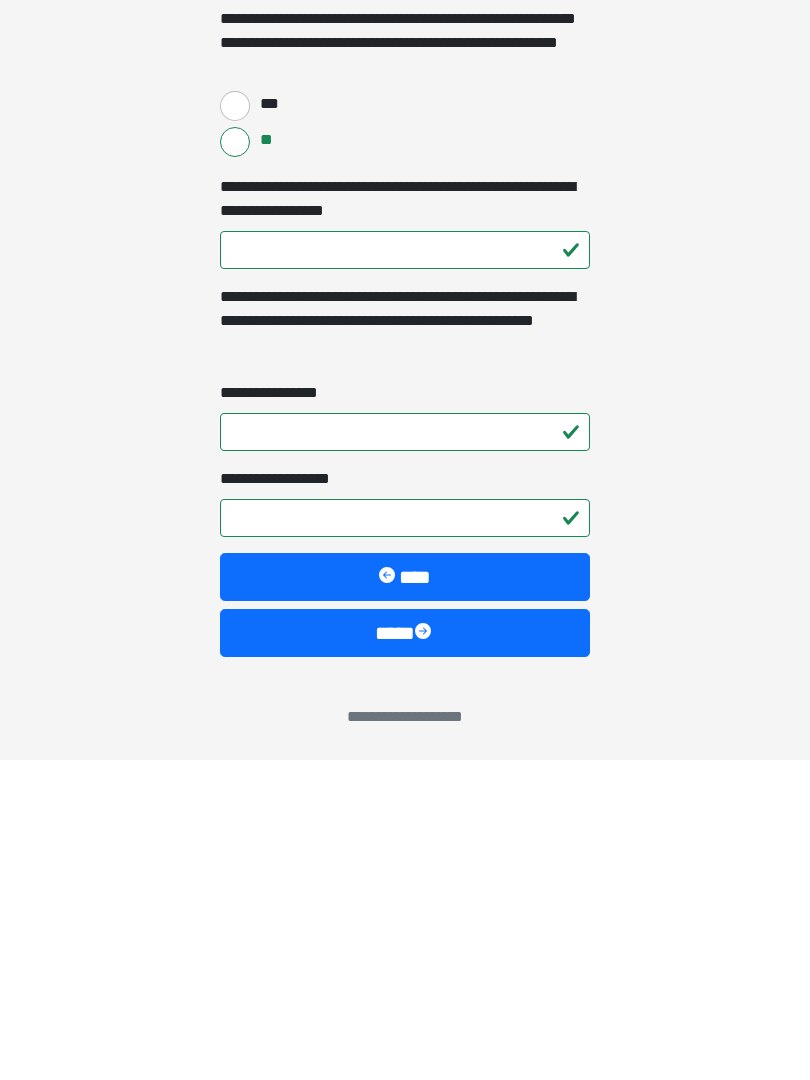 click on "****" at bounding box center (405, 953) 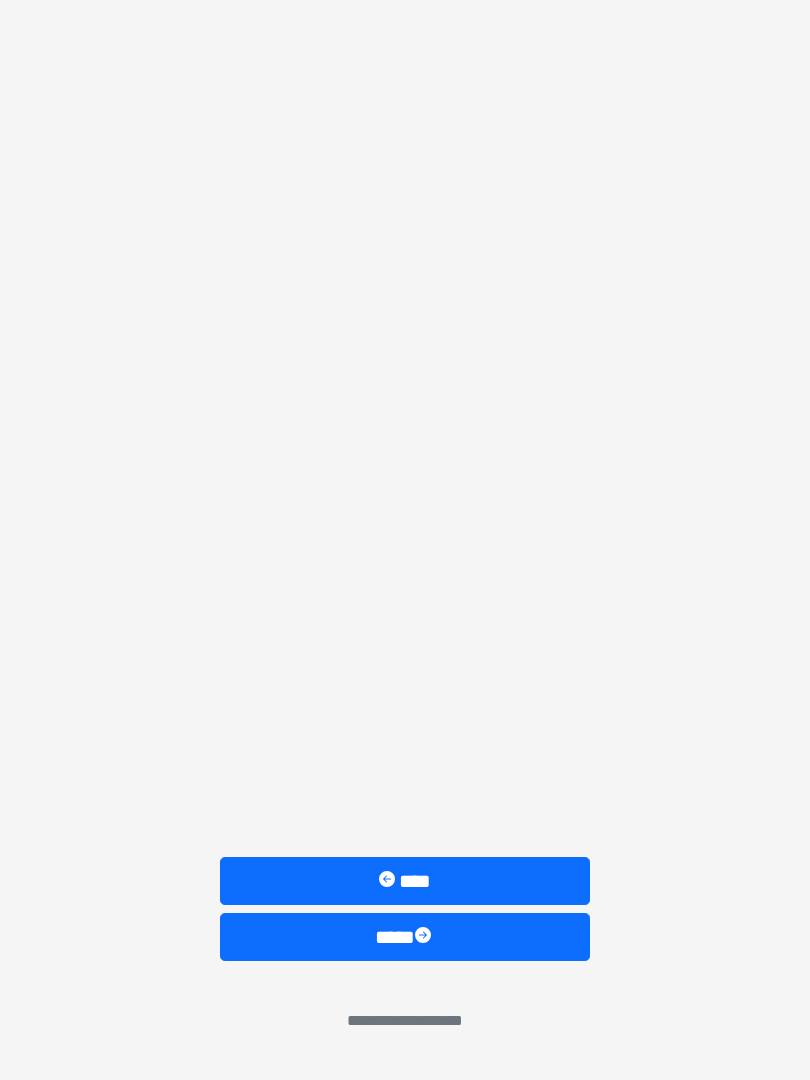 scroll, scrollTop: 0, scrollLeft: 0, axis: both 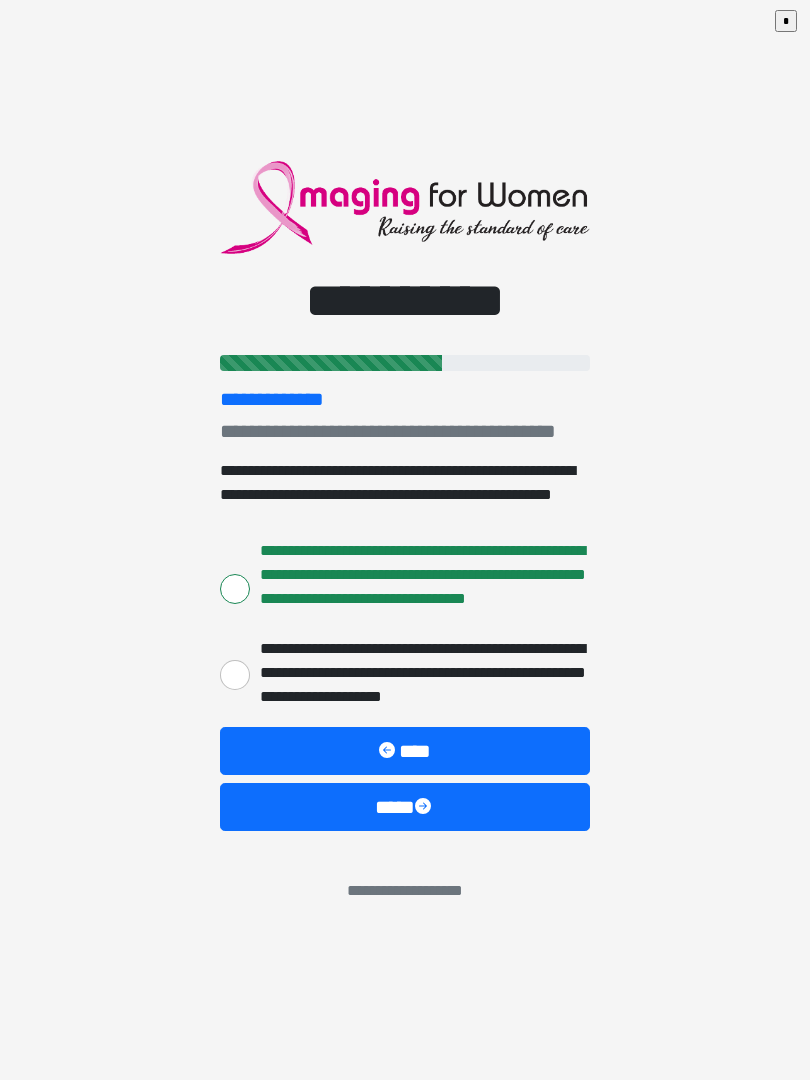 click on "****" at bounding box center (405, 807) 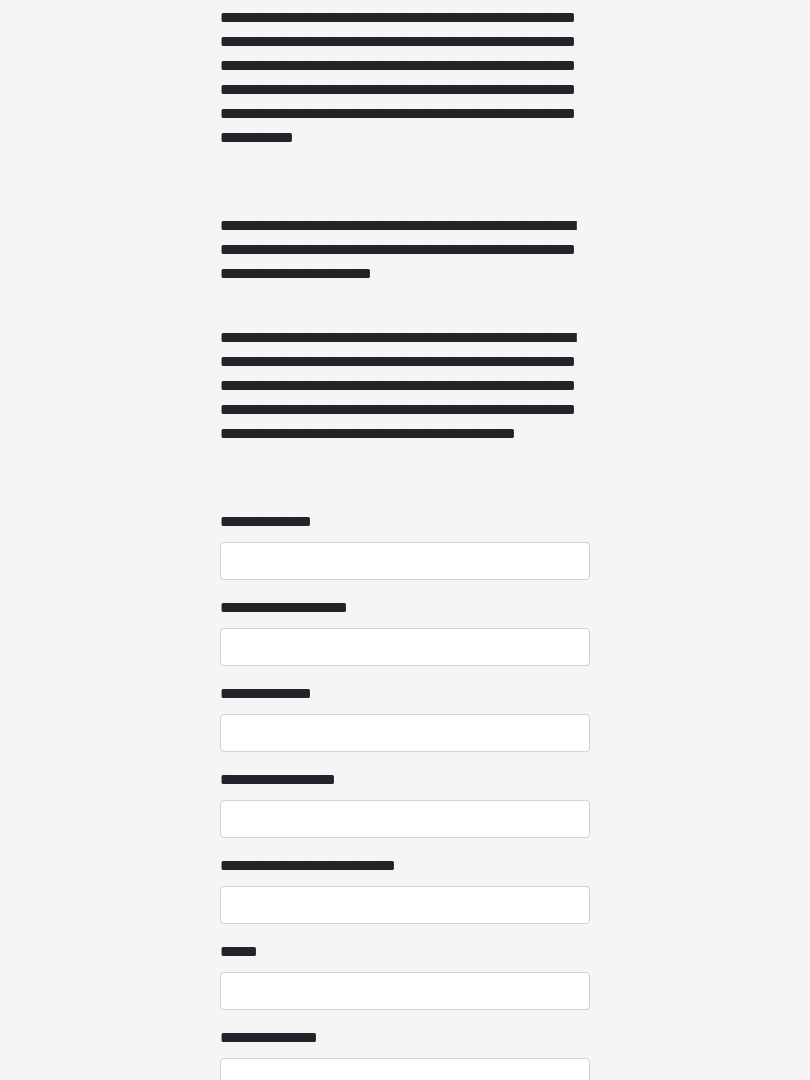 scroll, scrollTop: 1232, scrollLeft: 0, axis: vertical 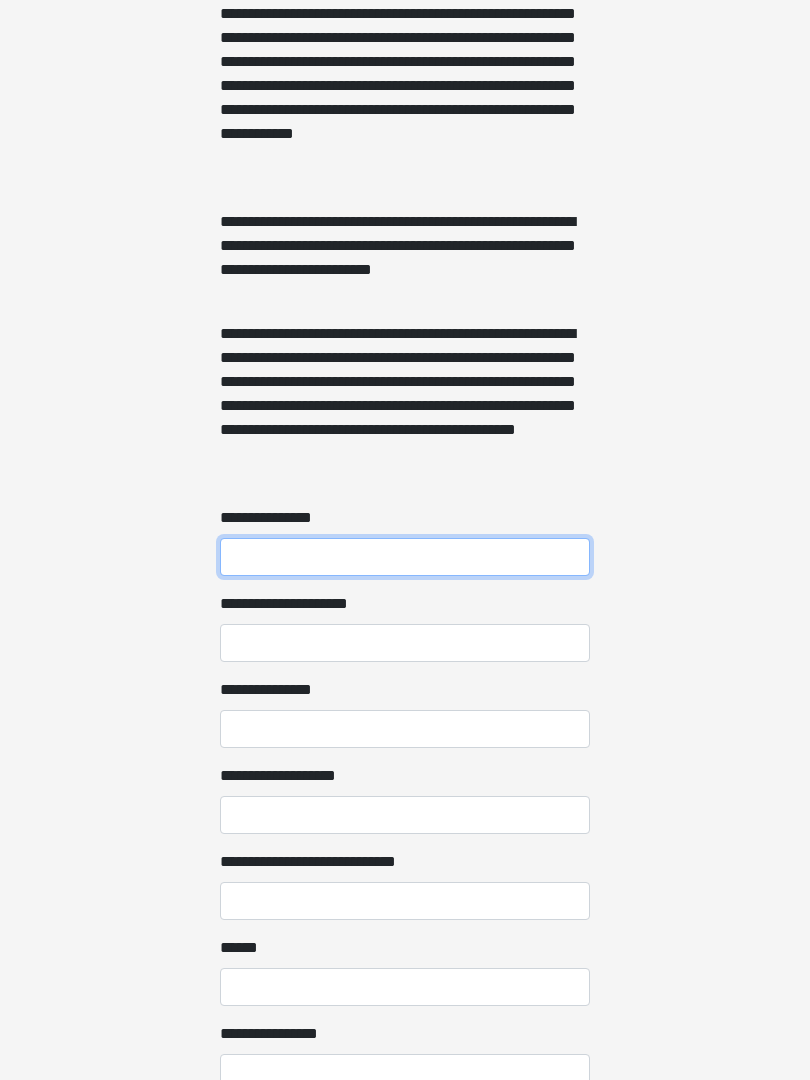 click on "**********" at bounding box center (405, 557) 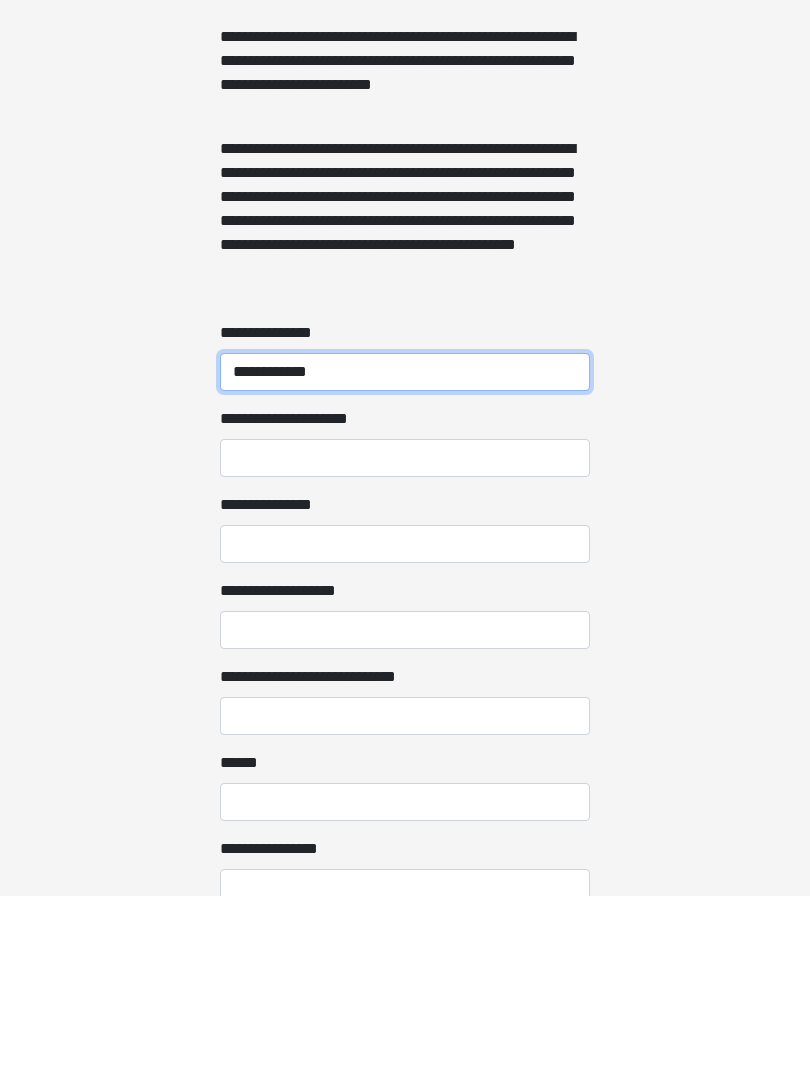 type on "**********" 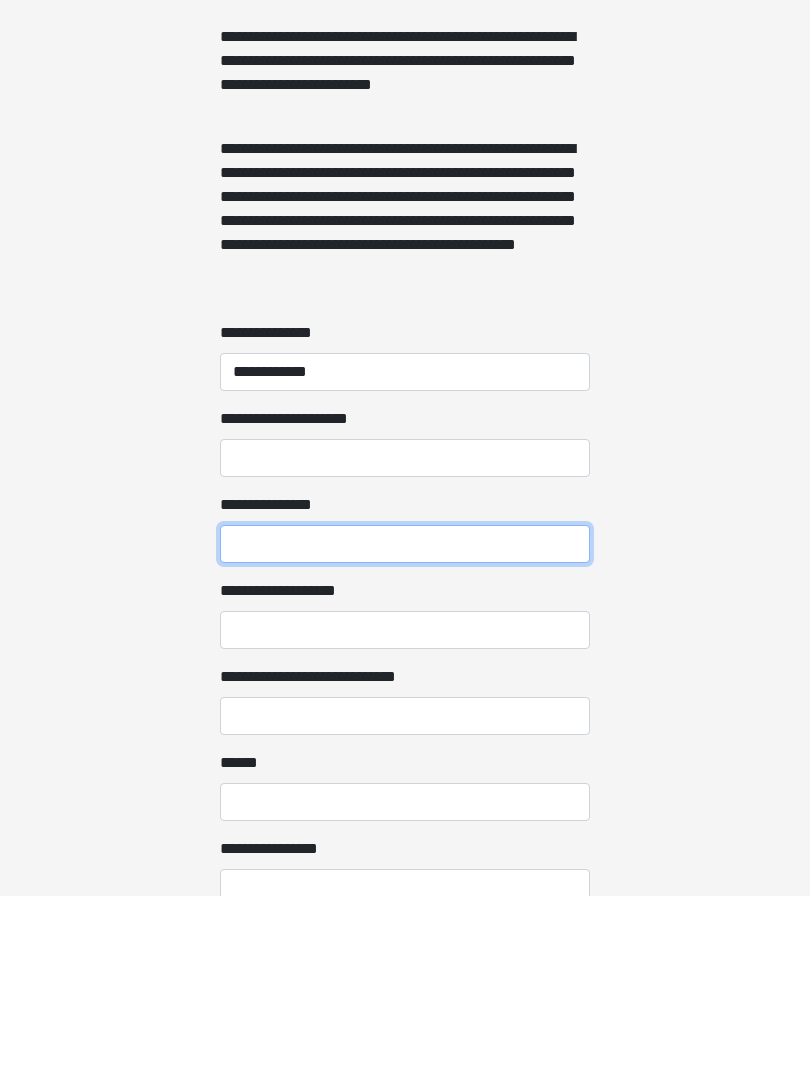 click on "**********" at bounding box center [405, 729] 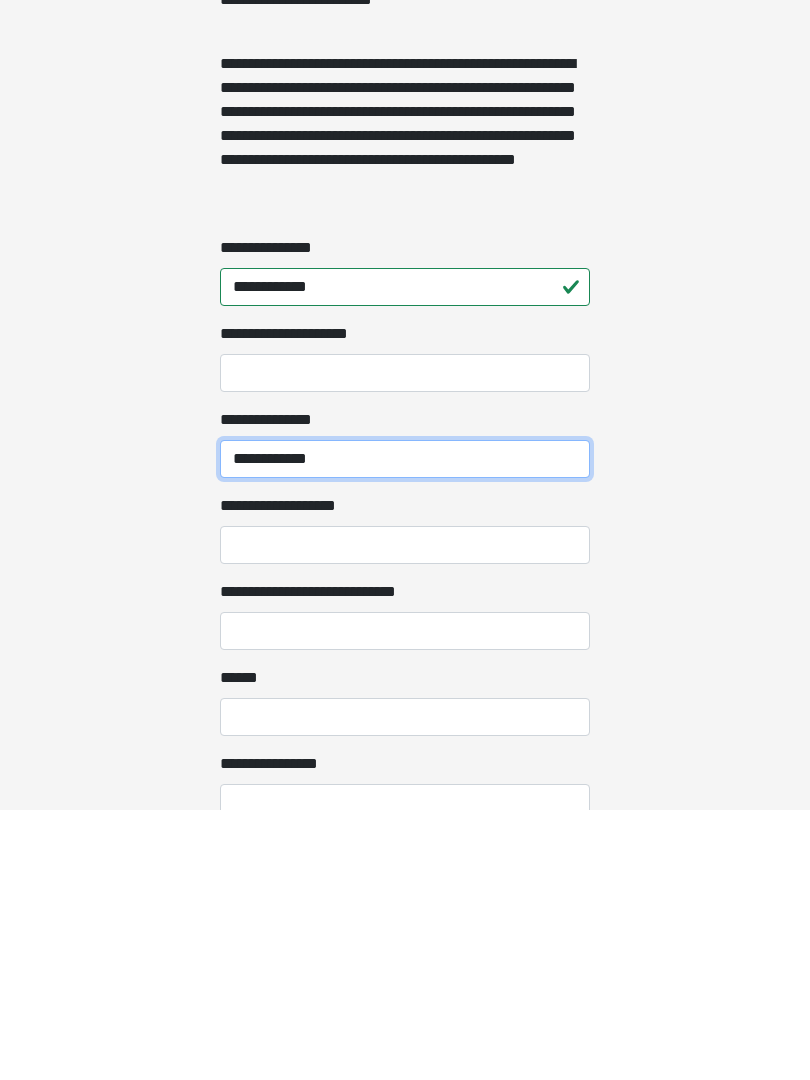 type on "**********" 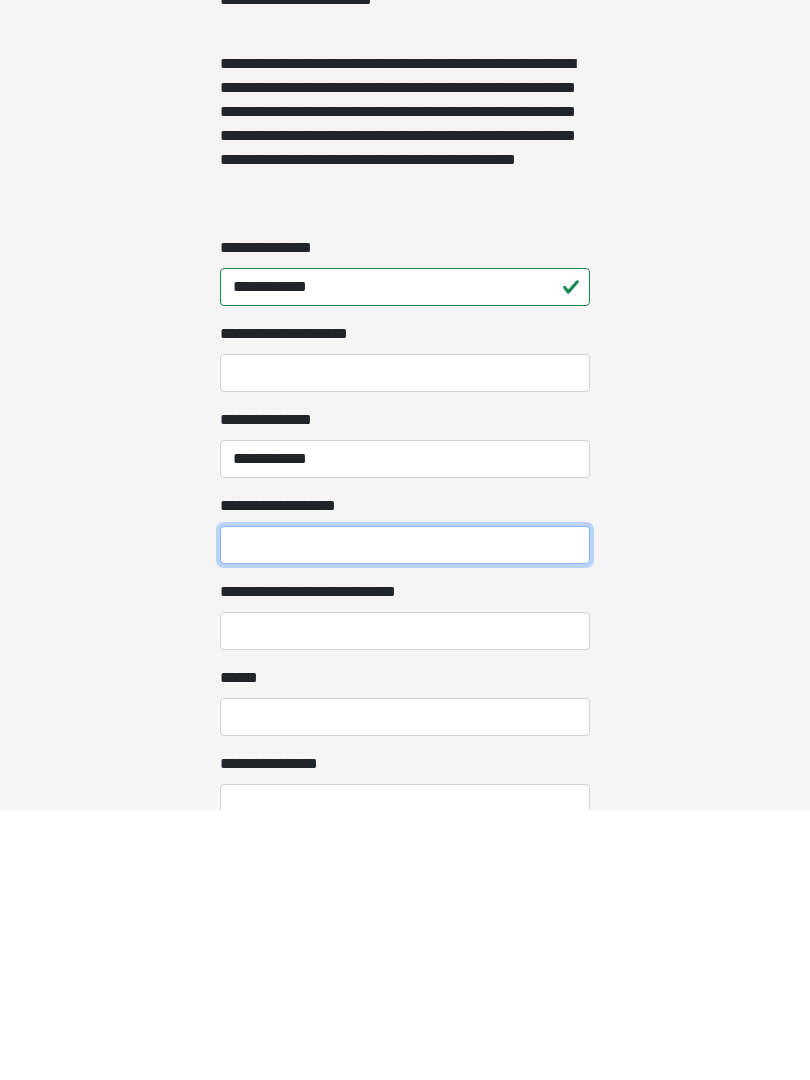click on "**********" at bounding box center (405, 815) 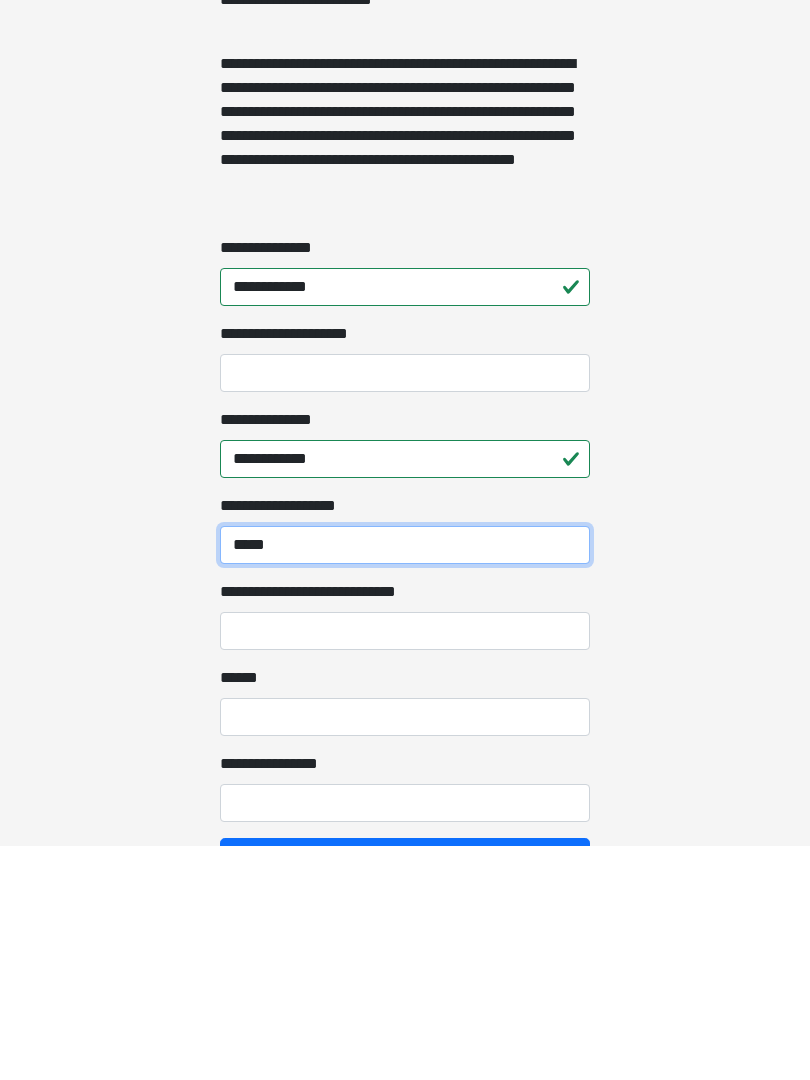 scroll, scrollTop: 1299, scrollLeft: 0, axis: vertical 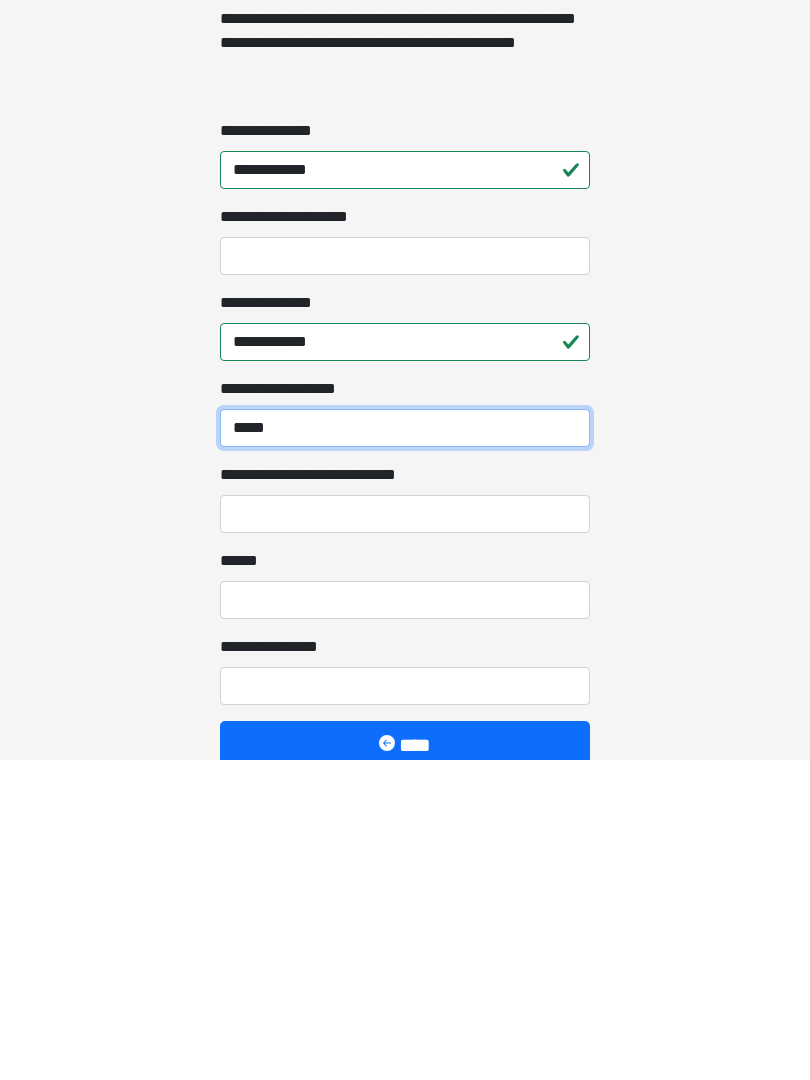 type on "*****" 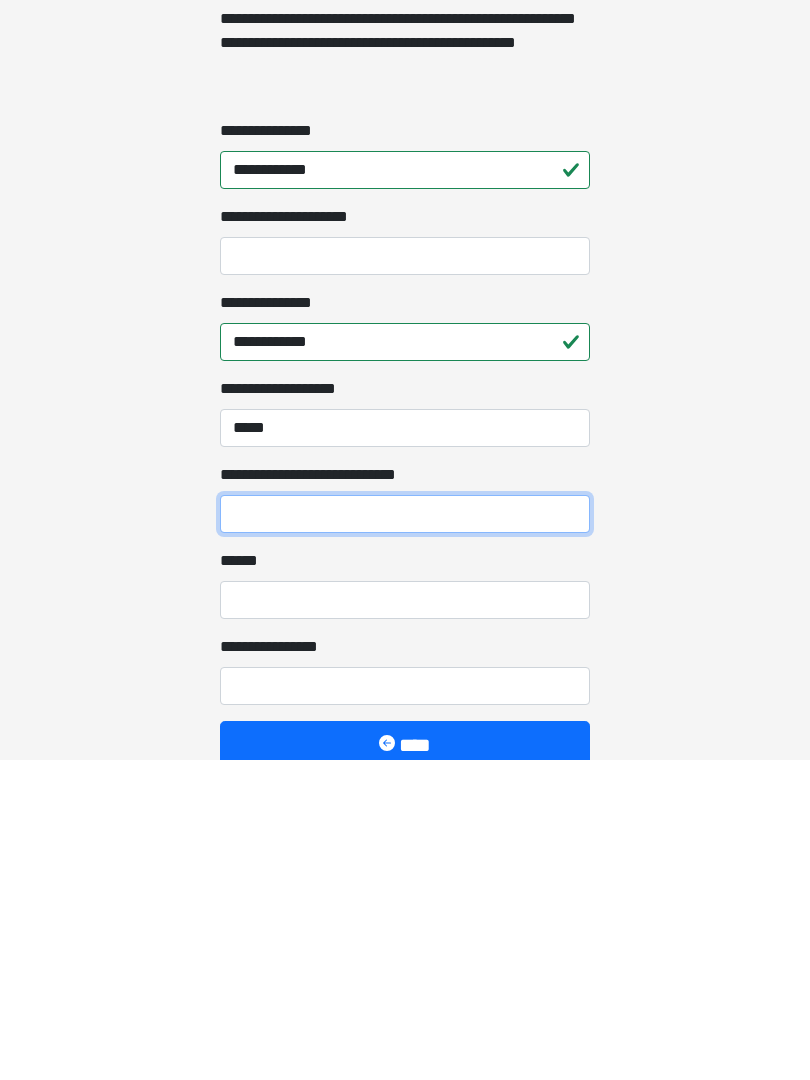 click on "**********" at bounding box center (405, 834) 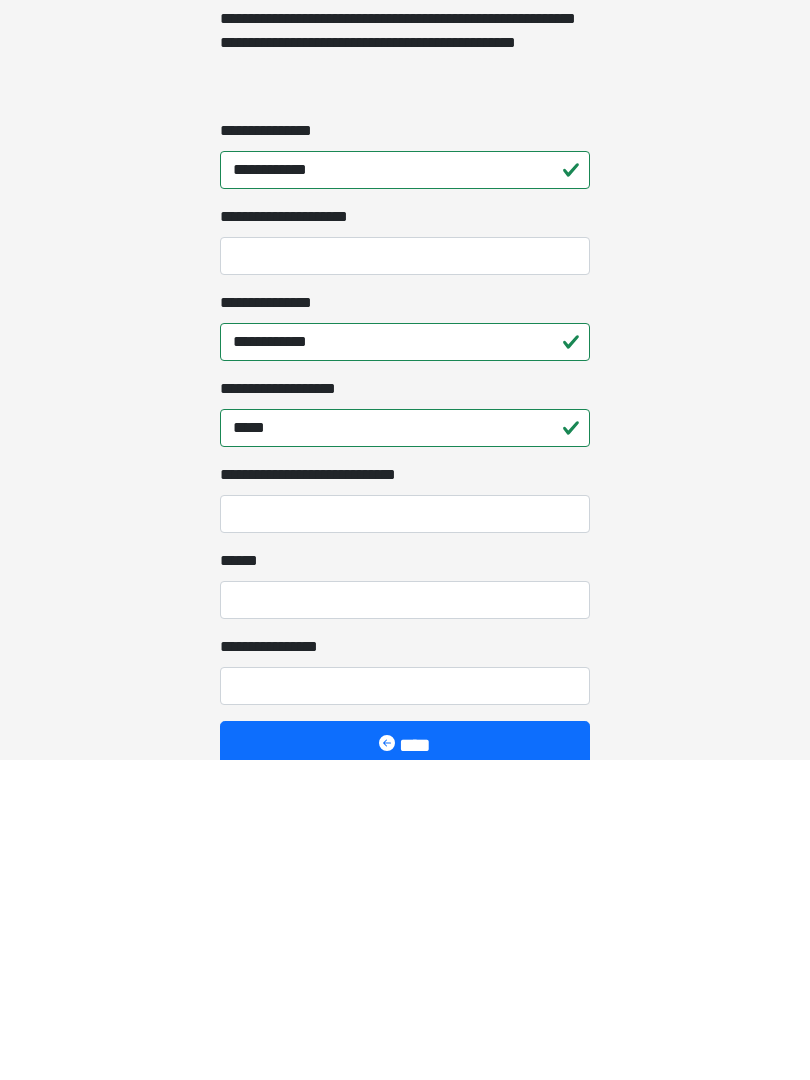 click on "**********" at bounding box center (405, -759) 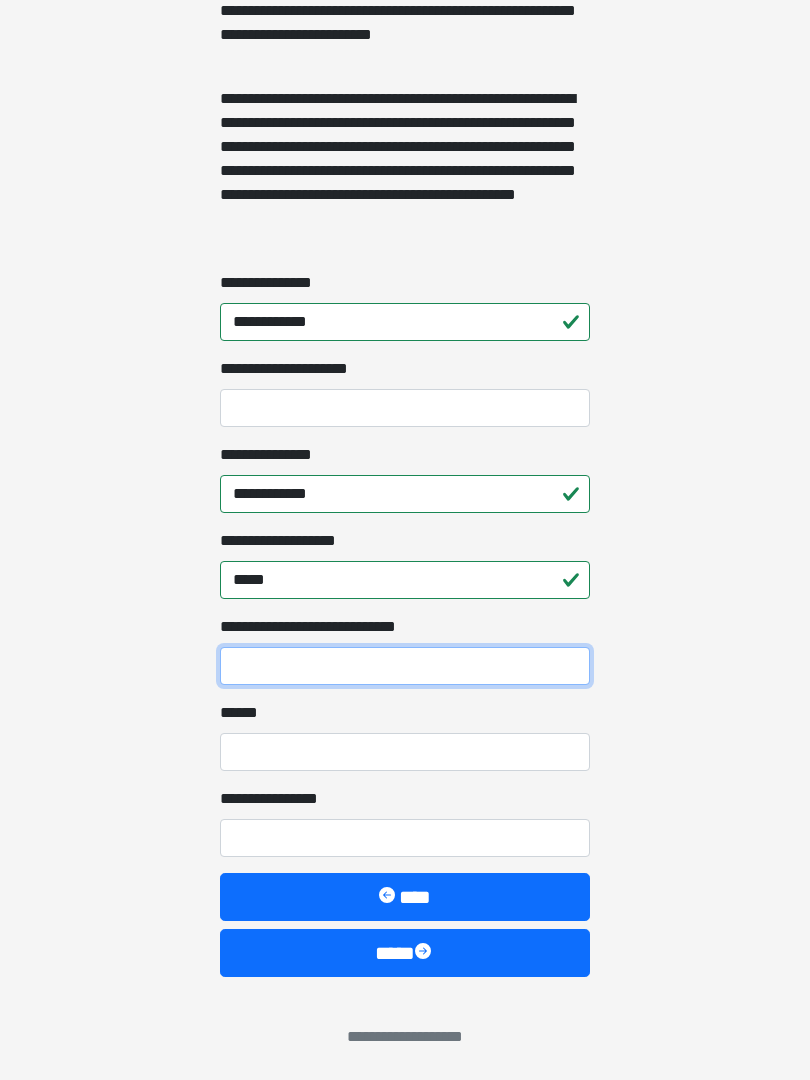 click on "**********" at bounding box center (405, 666) 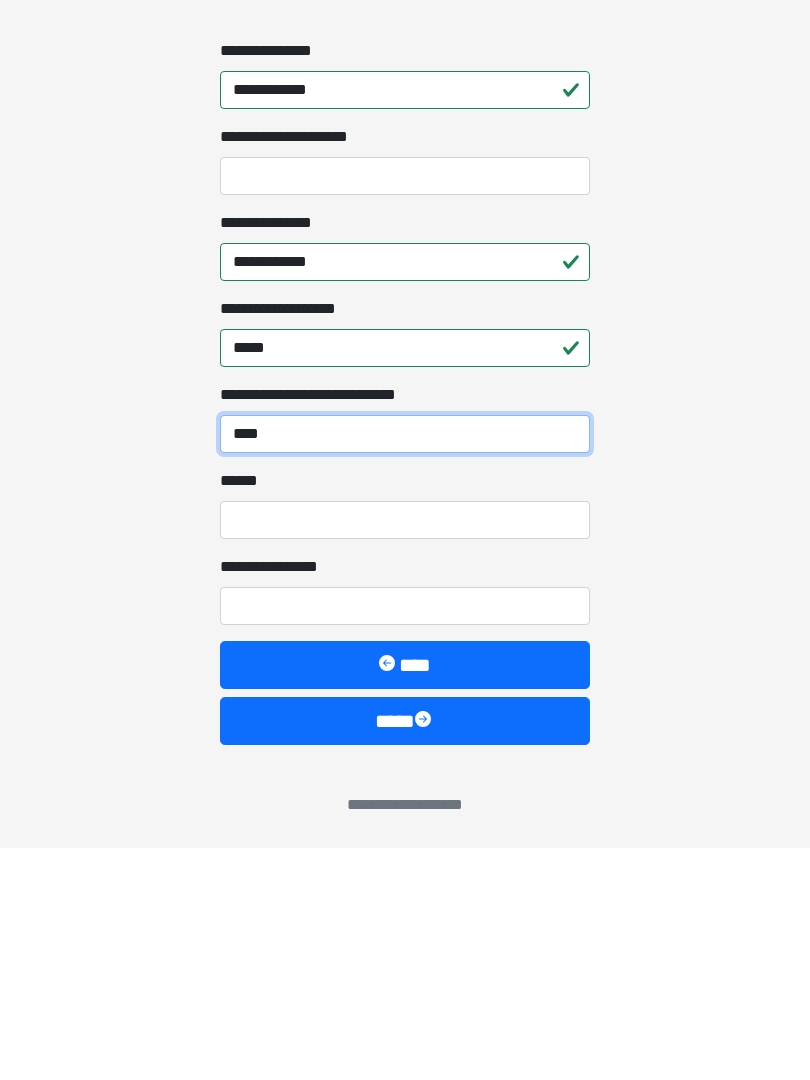 type on "****" 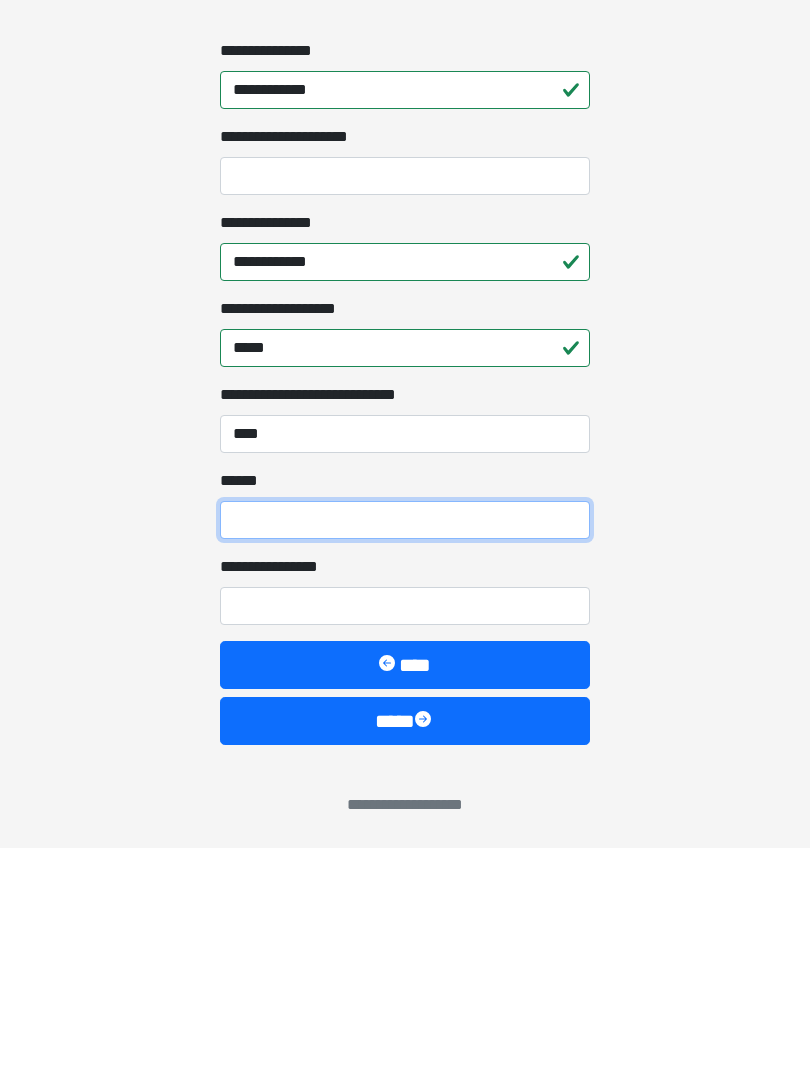 click on "**** *" at bounding box center (405, 752) 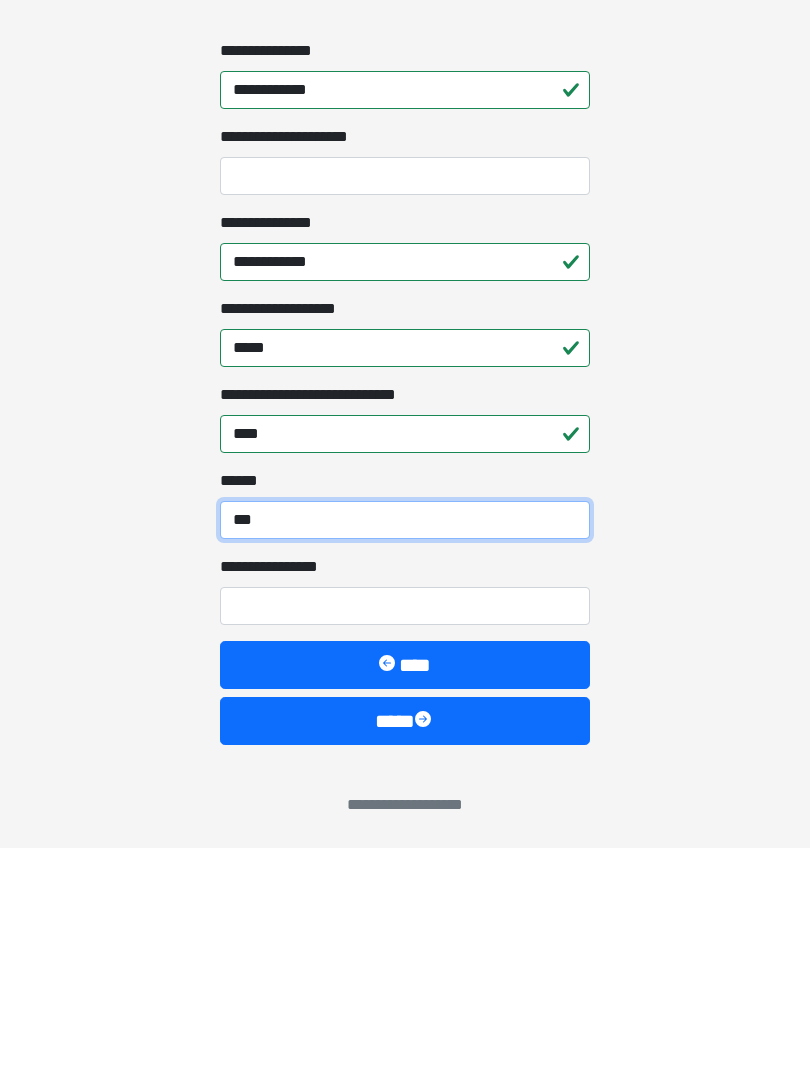 type on "***" 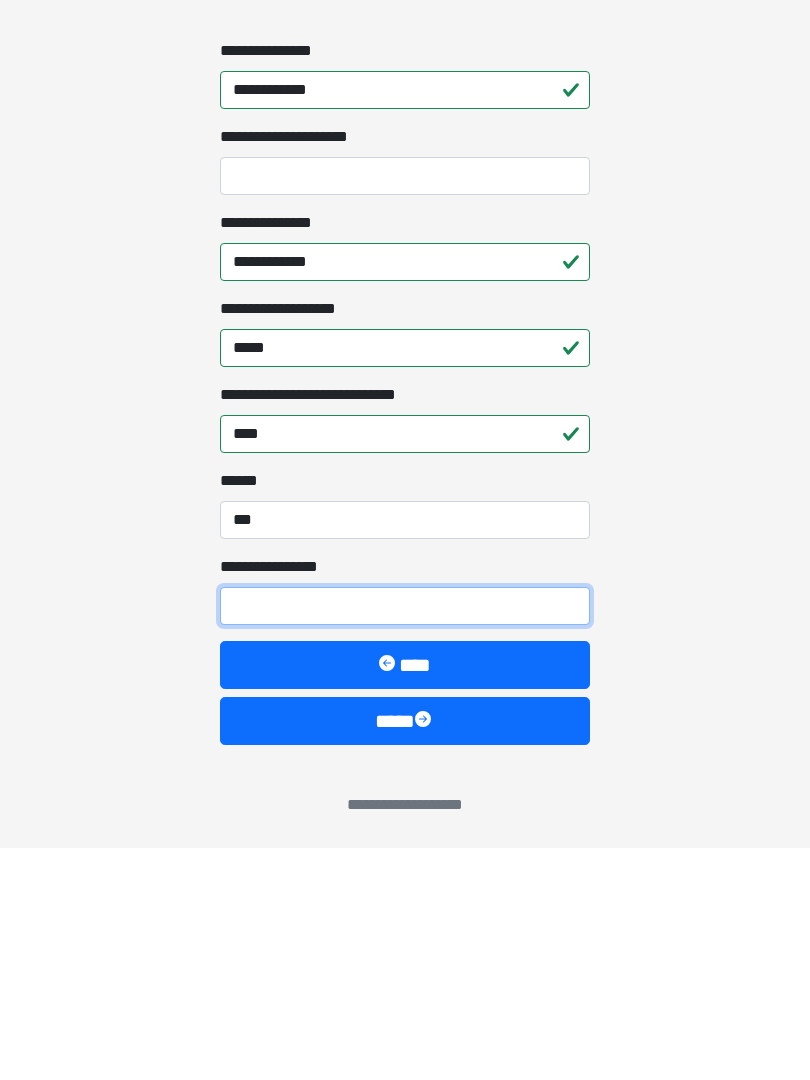 click on "**********" at bounding box center [405, 838] 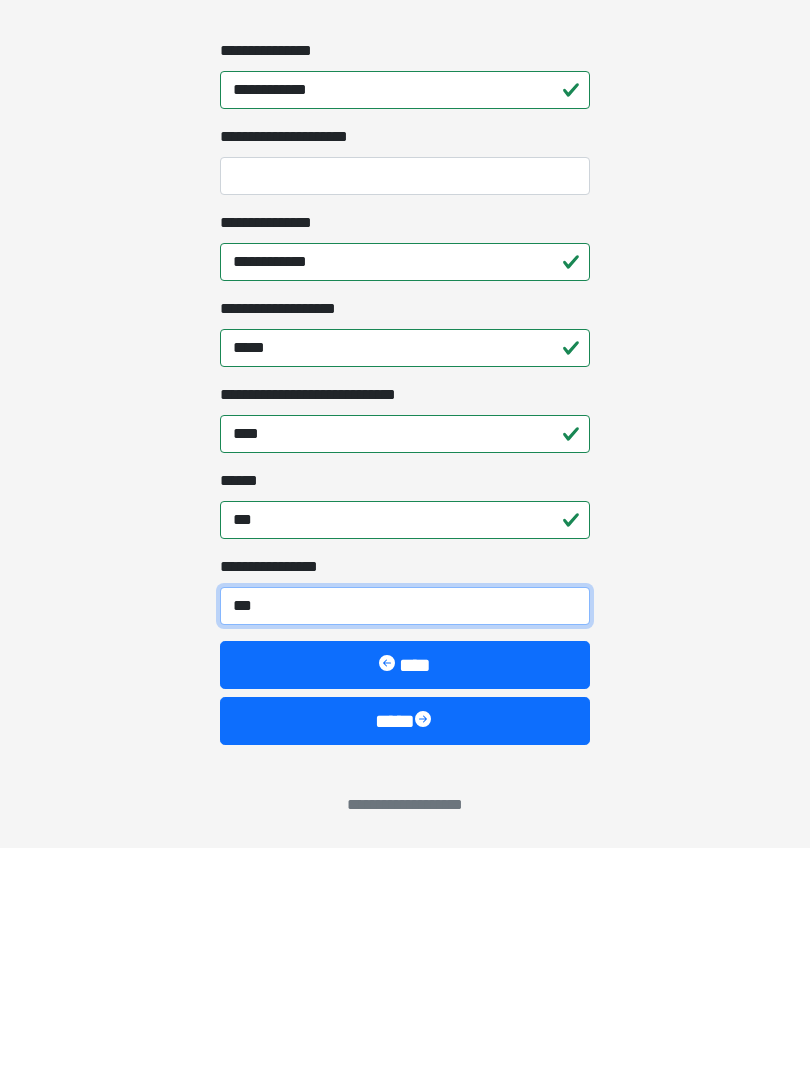 type on "****" 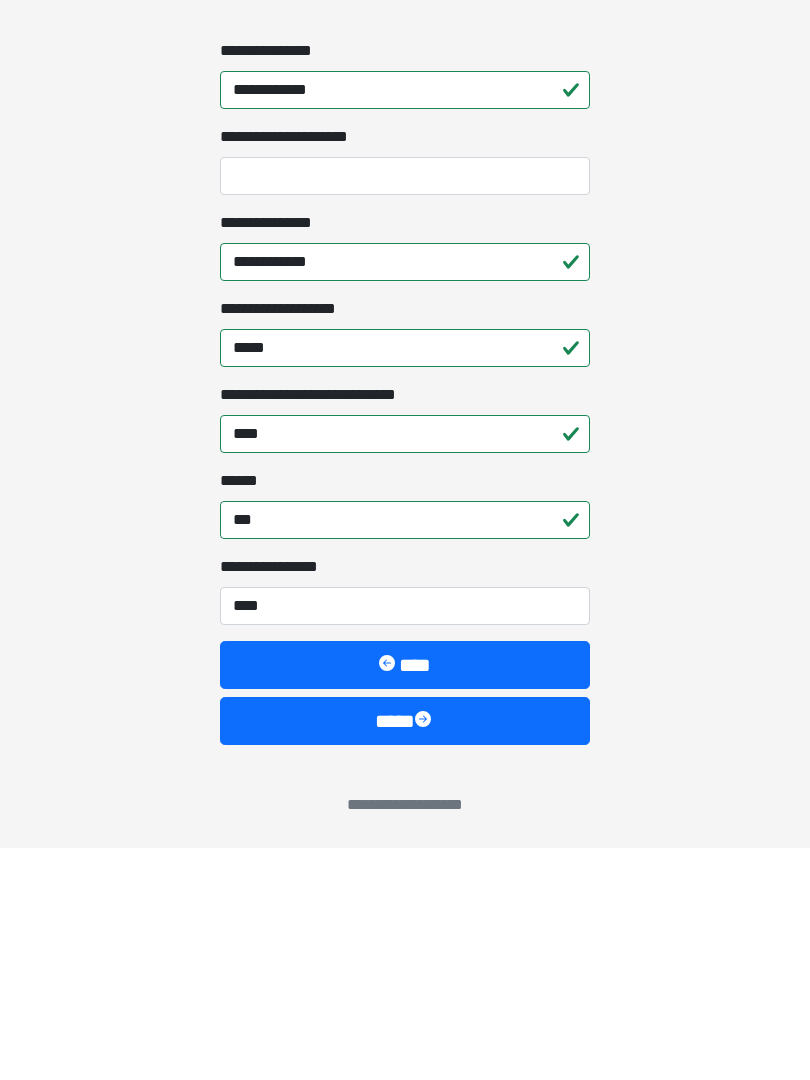 click on "****" at bounding box center [405, 953] 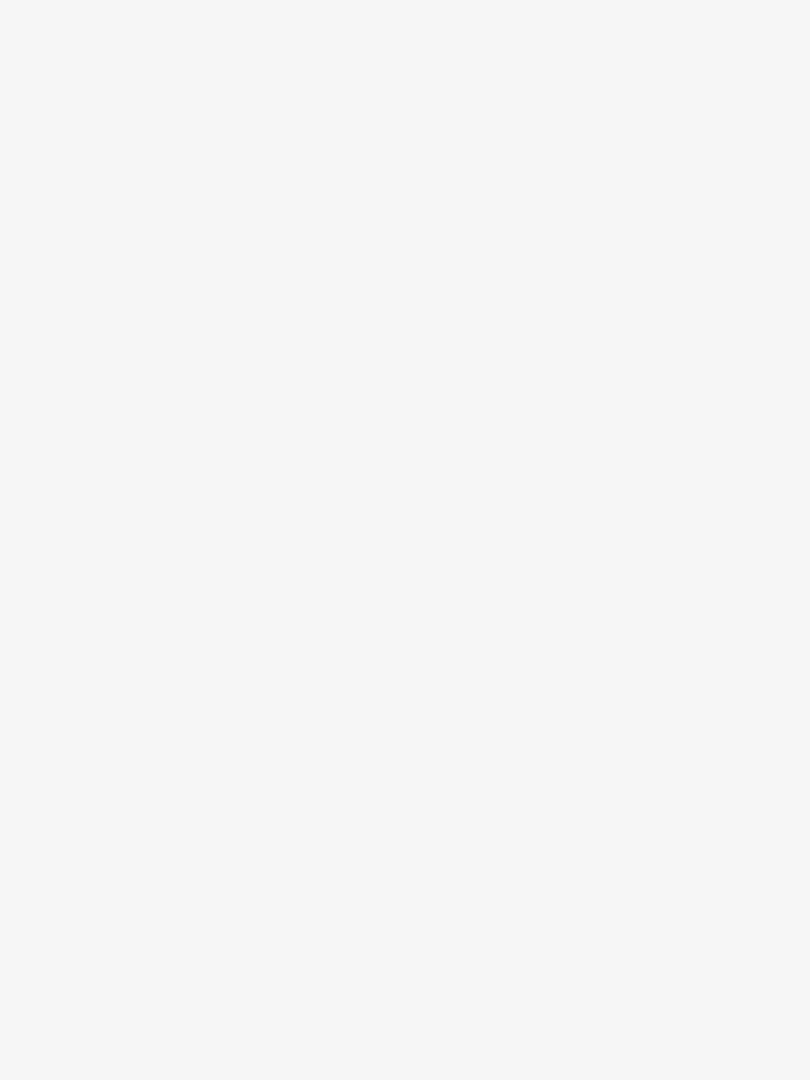 scroll, scrollTop: 0, scrollLeft: 0, axis: both 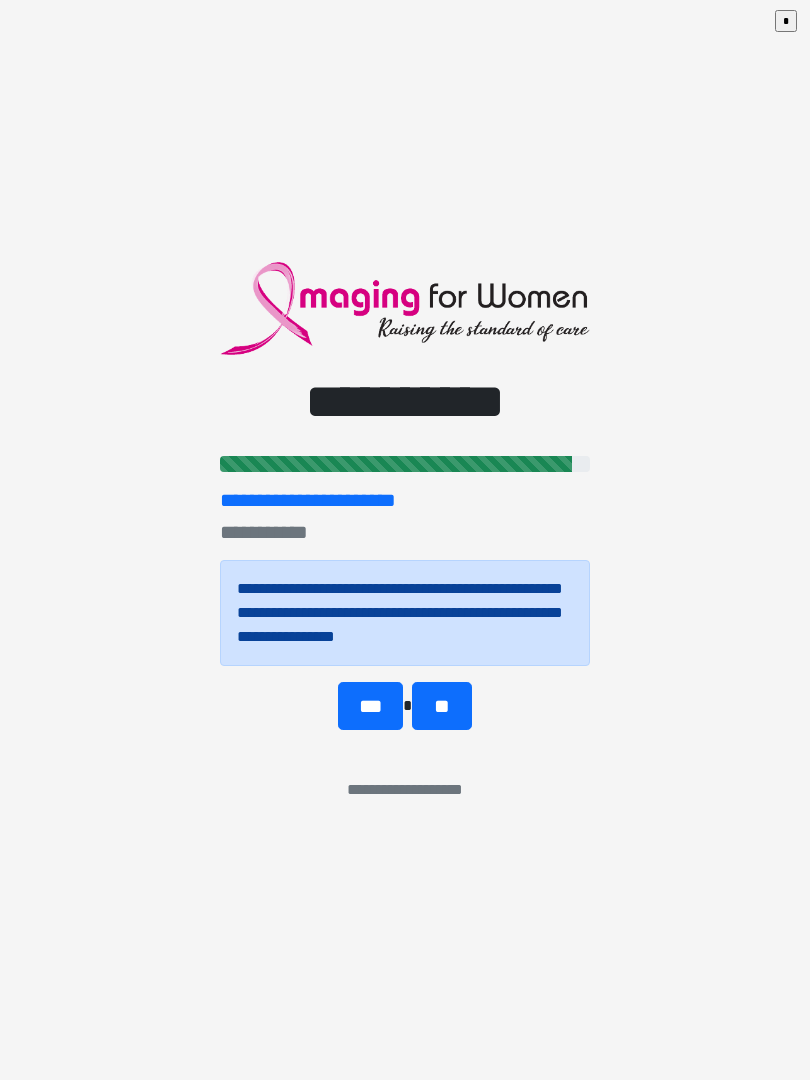 click on "***" at bounding box center [370, 706] 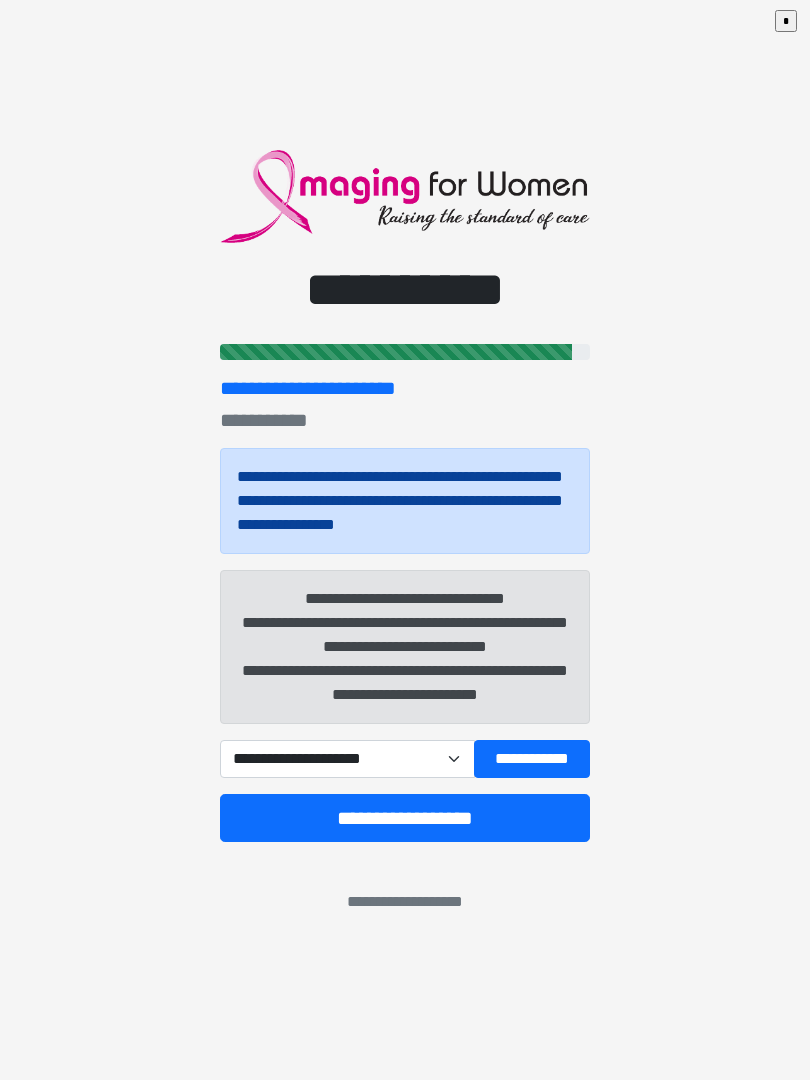 click on "**********" at bounding box center (532, 759) 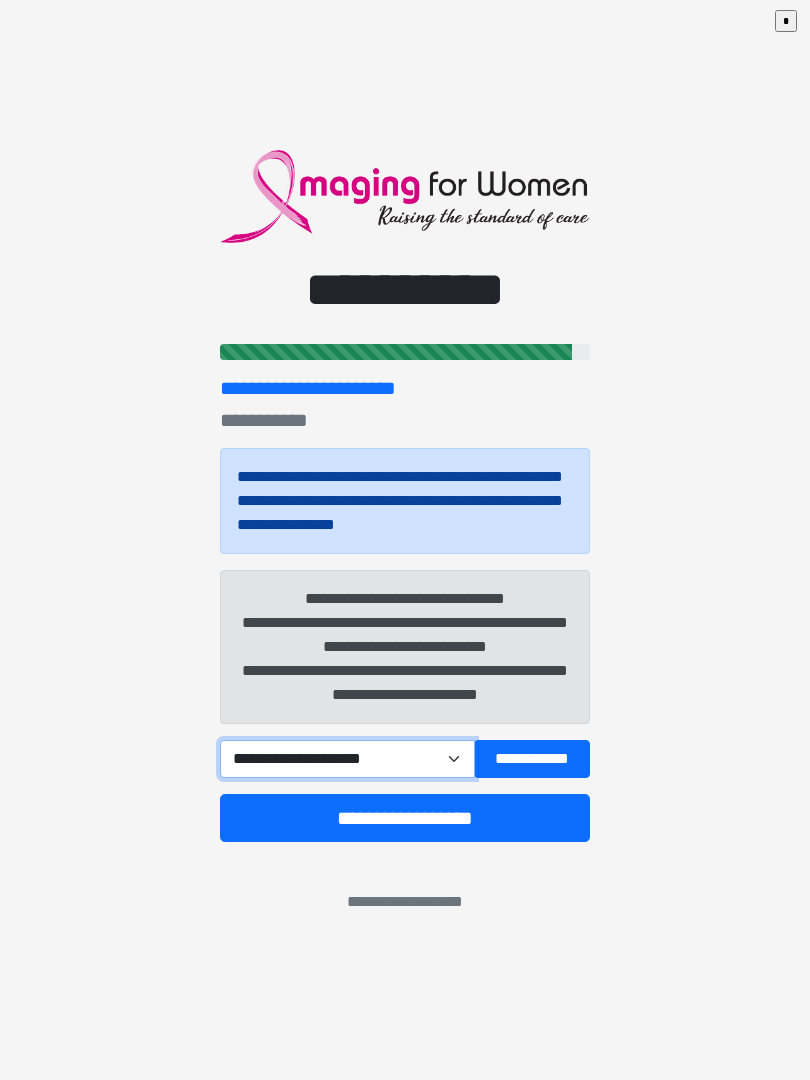 click on "**********" at bounding box center [347, 759] 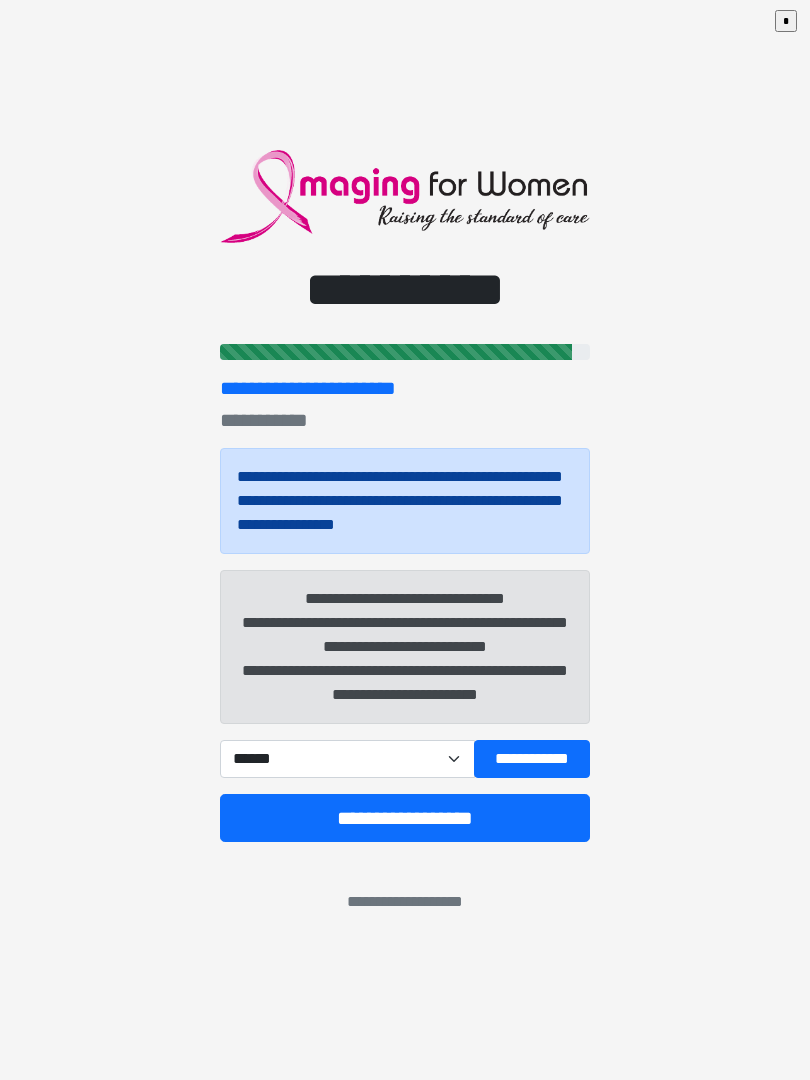 click on "**********" at bounding box center [405, 818] 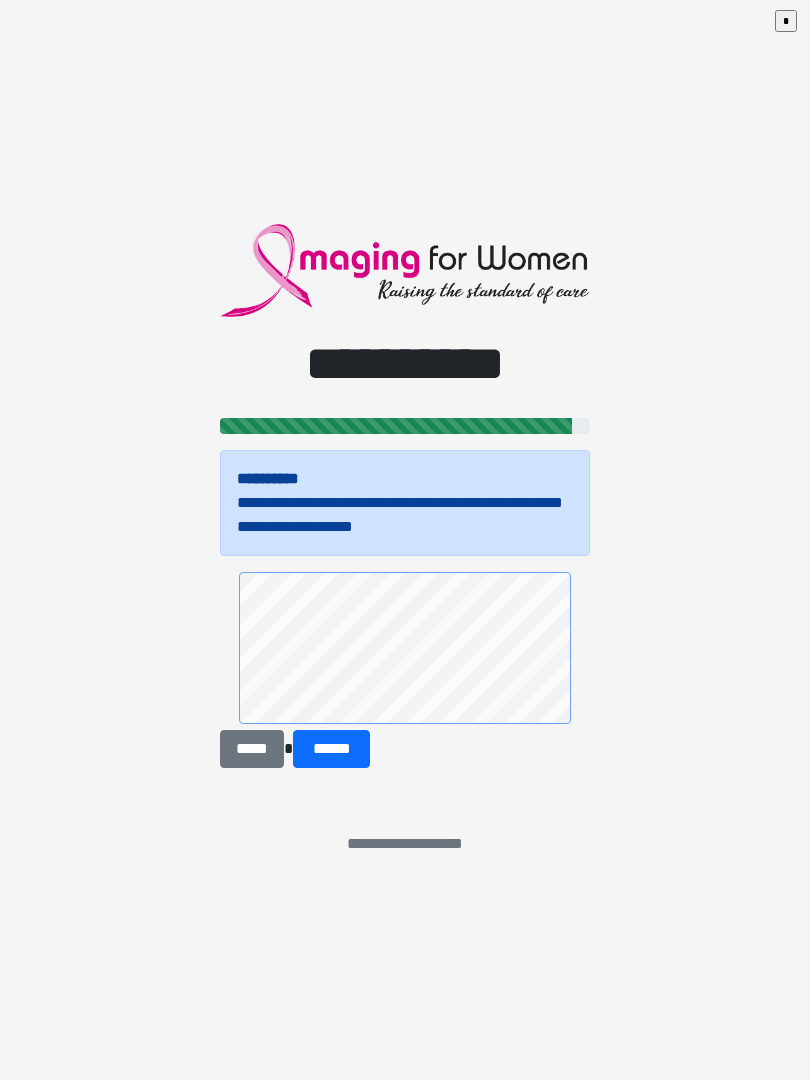 click on "******" at bounding box center [331, 749] 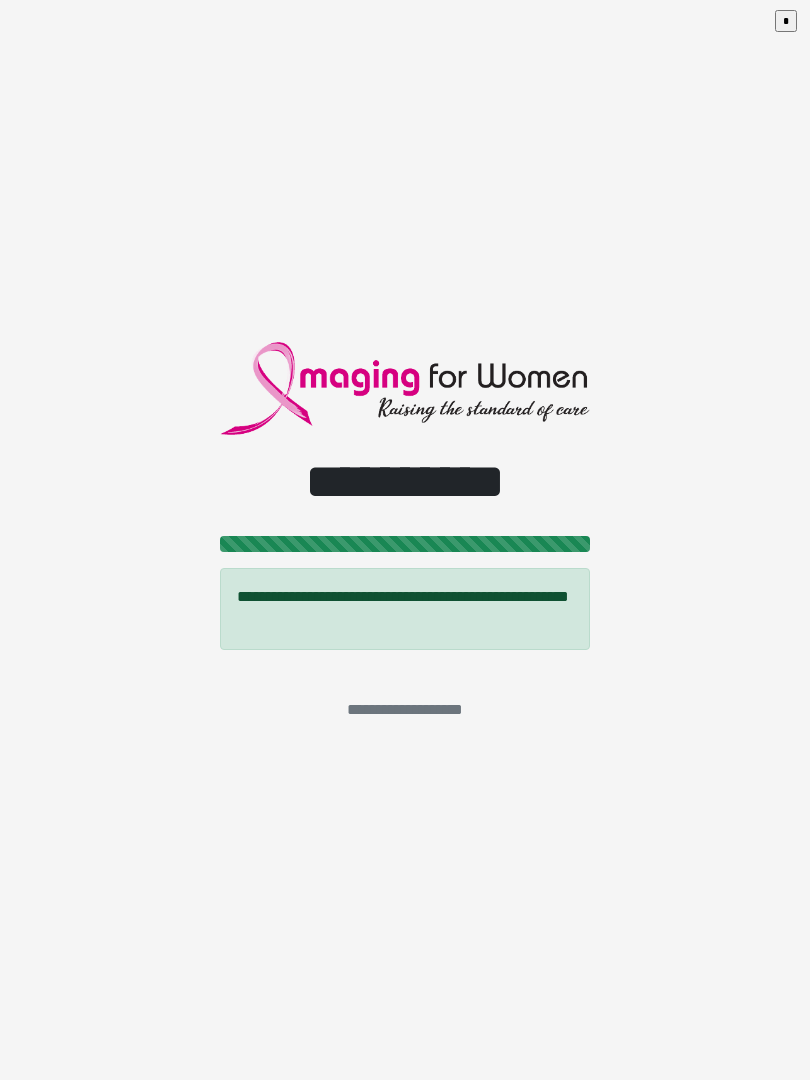click on "**********" at bounding box center (405, 540) 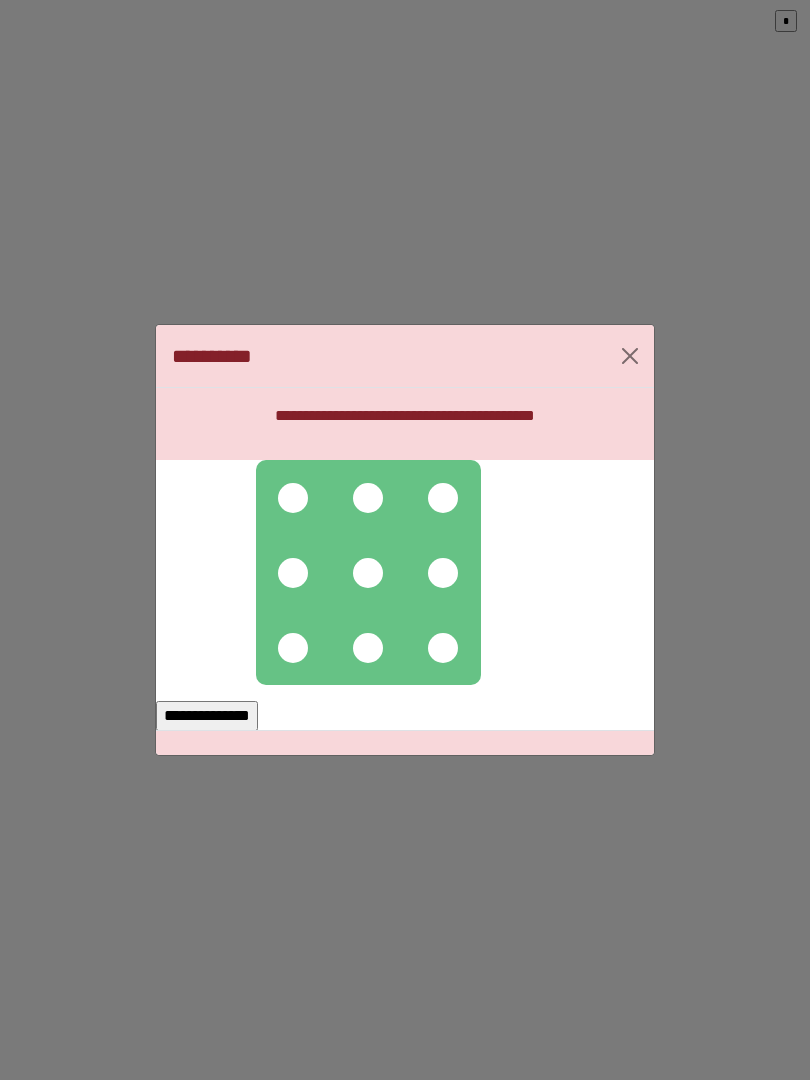 click at bounding box center (368, 498) 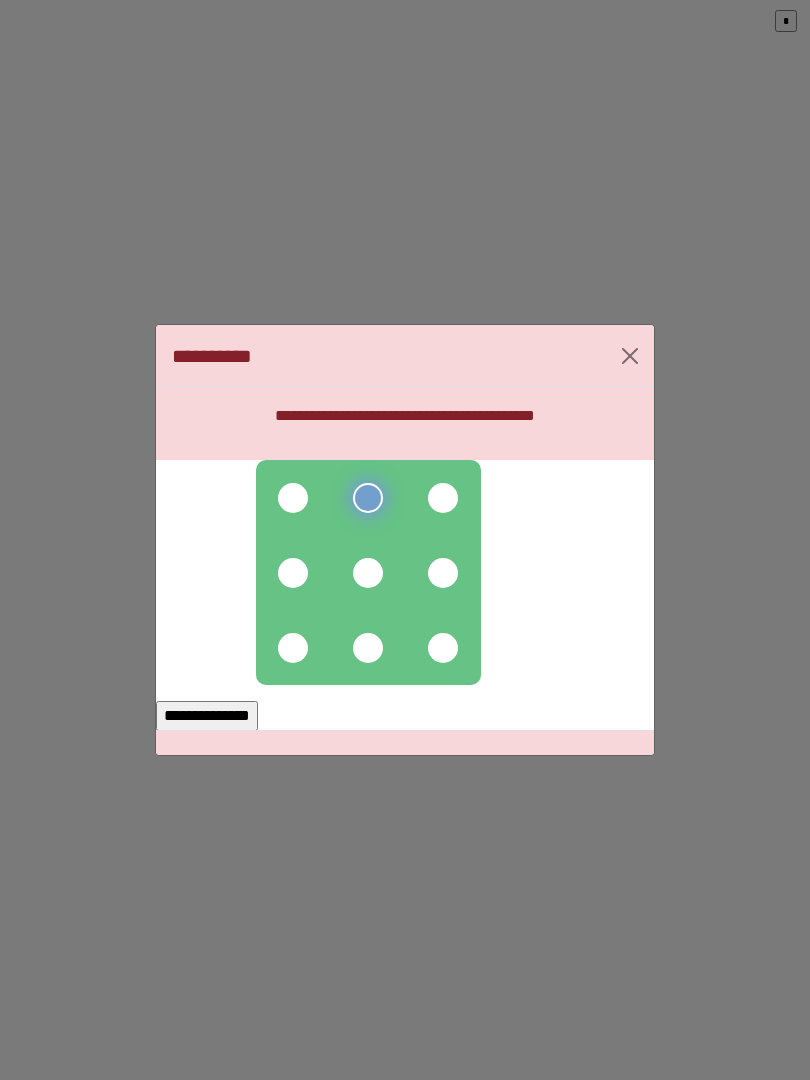 click at bounding box center [293, 498] 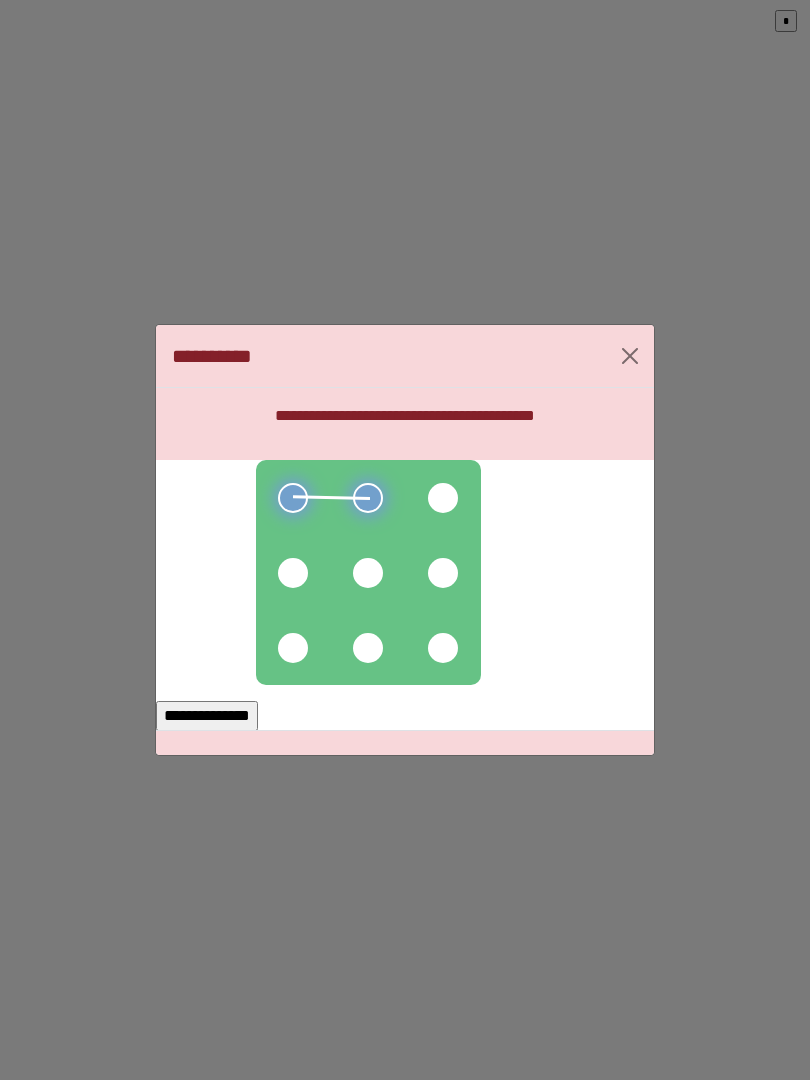 click at bounding box center (293, 573) 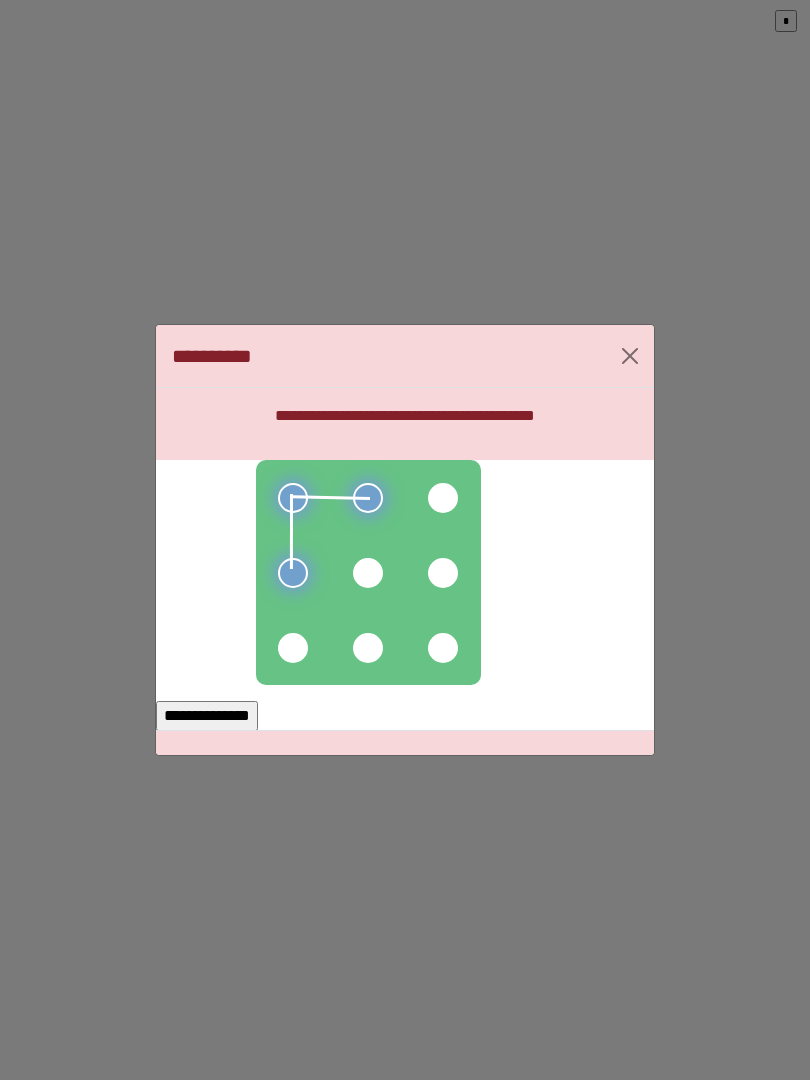 click at bounding box center [293, 648] 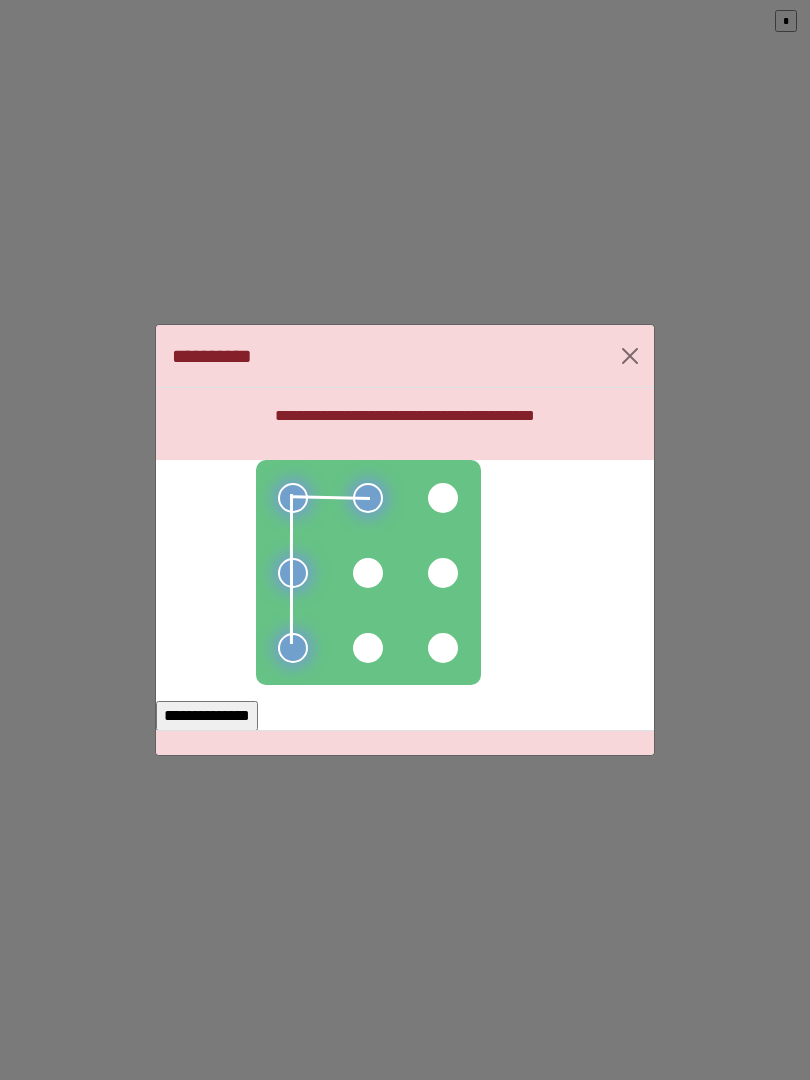 click at bounding box center (368, 573) 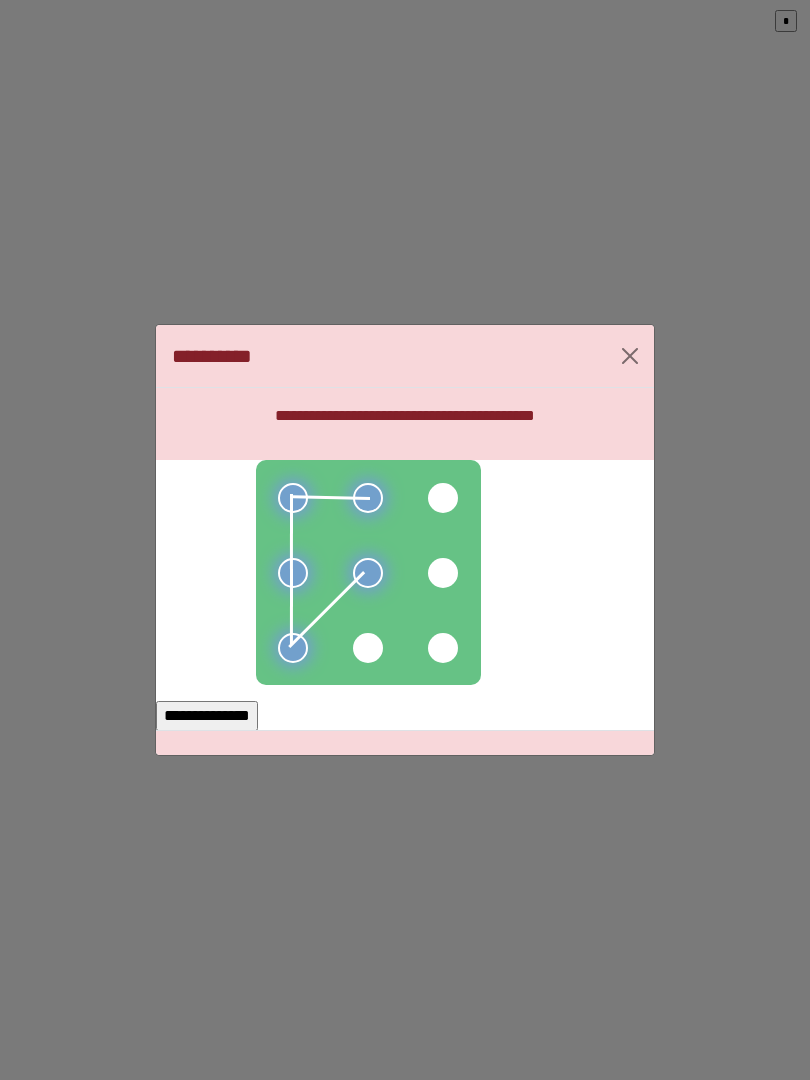 click on "**********" at bounding box center [207, 716] 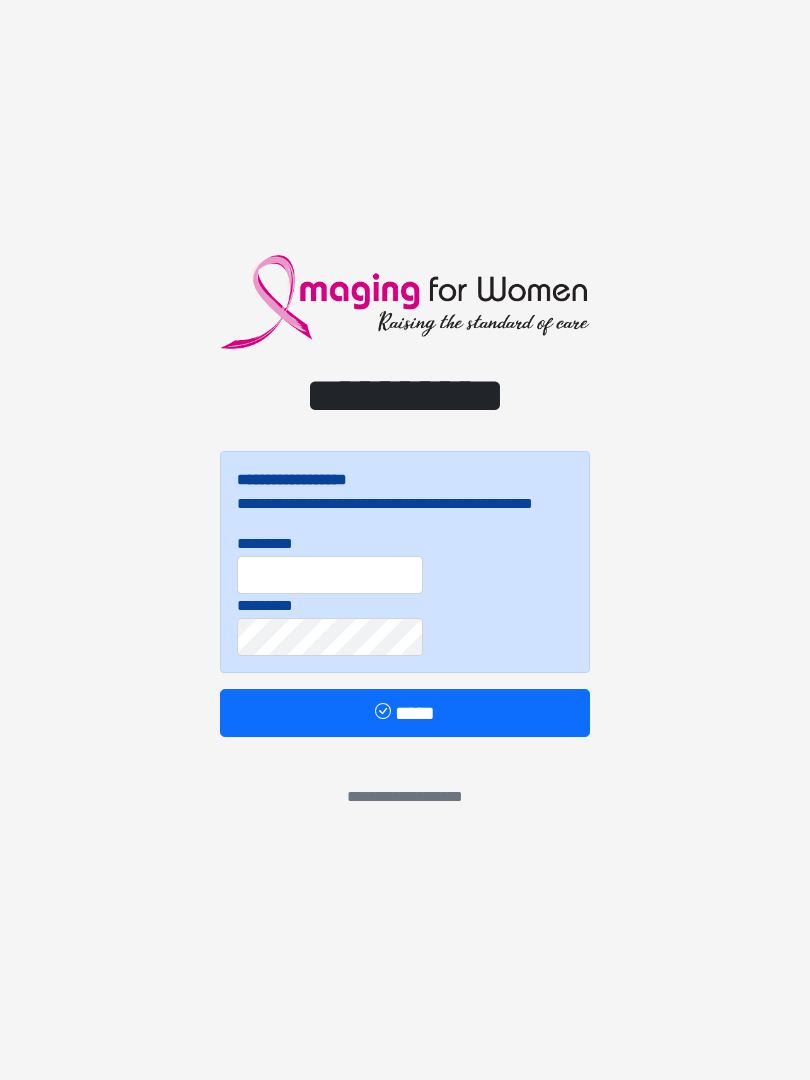 scroll, scrollTop: 0, scrollLeft: 0, axis: both 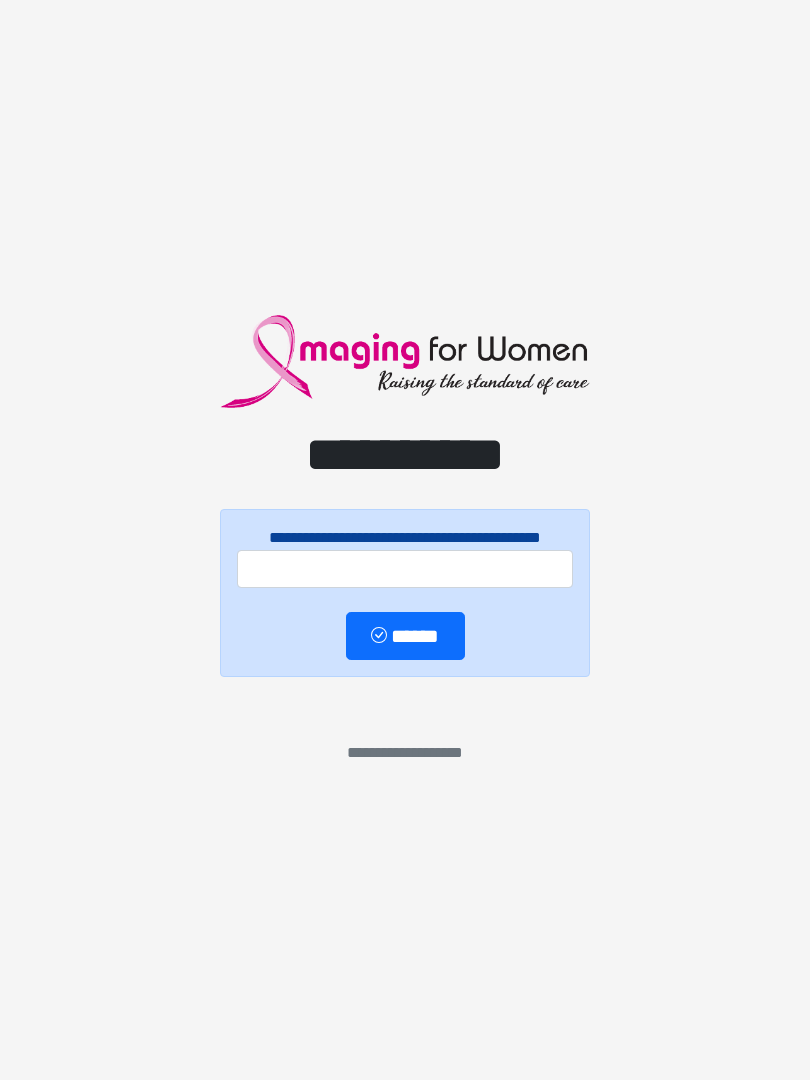 click on "**********" at bounding box center (405, 540) 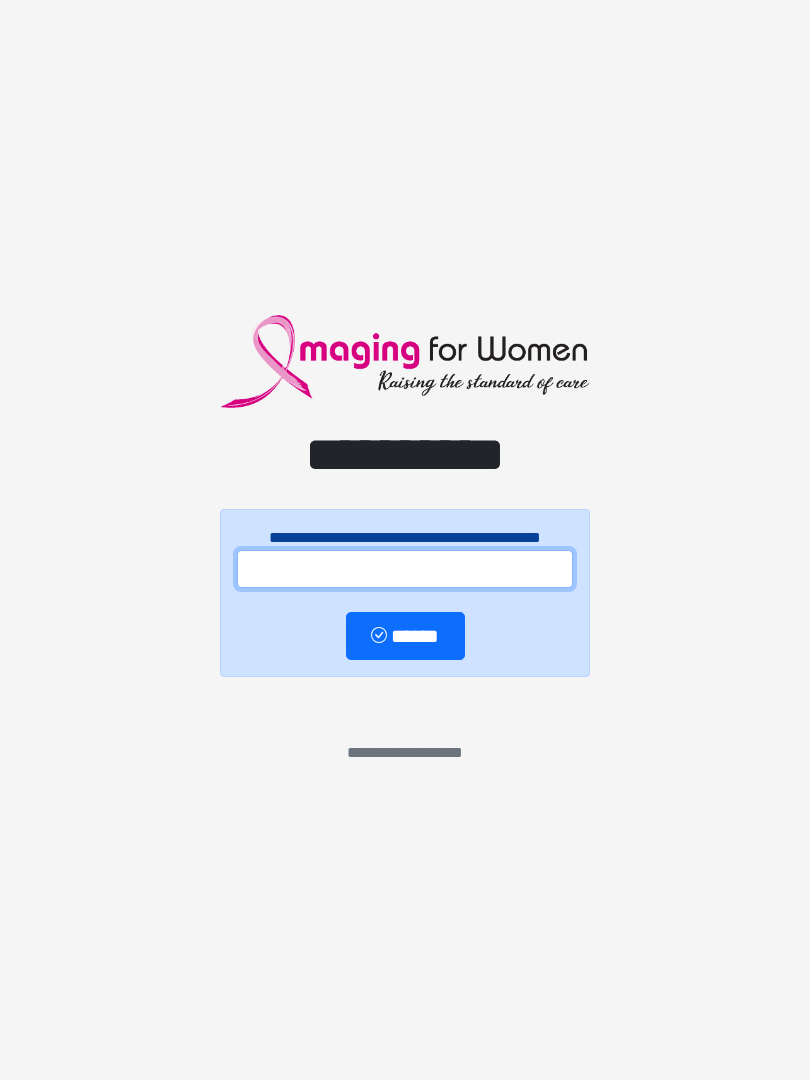 click at bounding box center (405, 569) 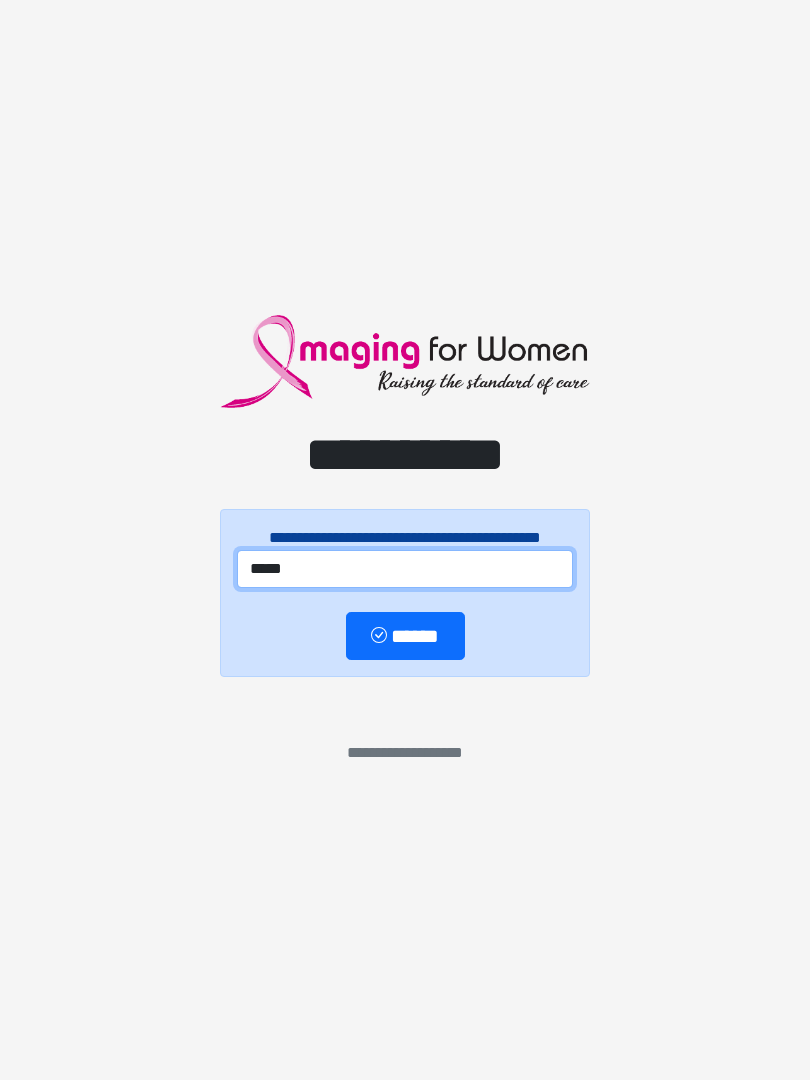 type on "*****" 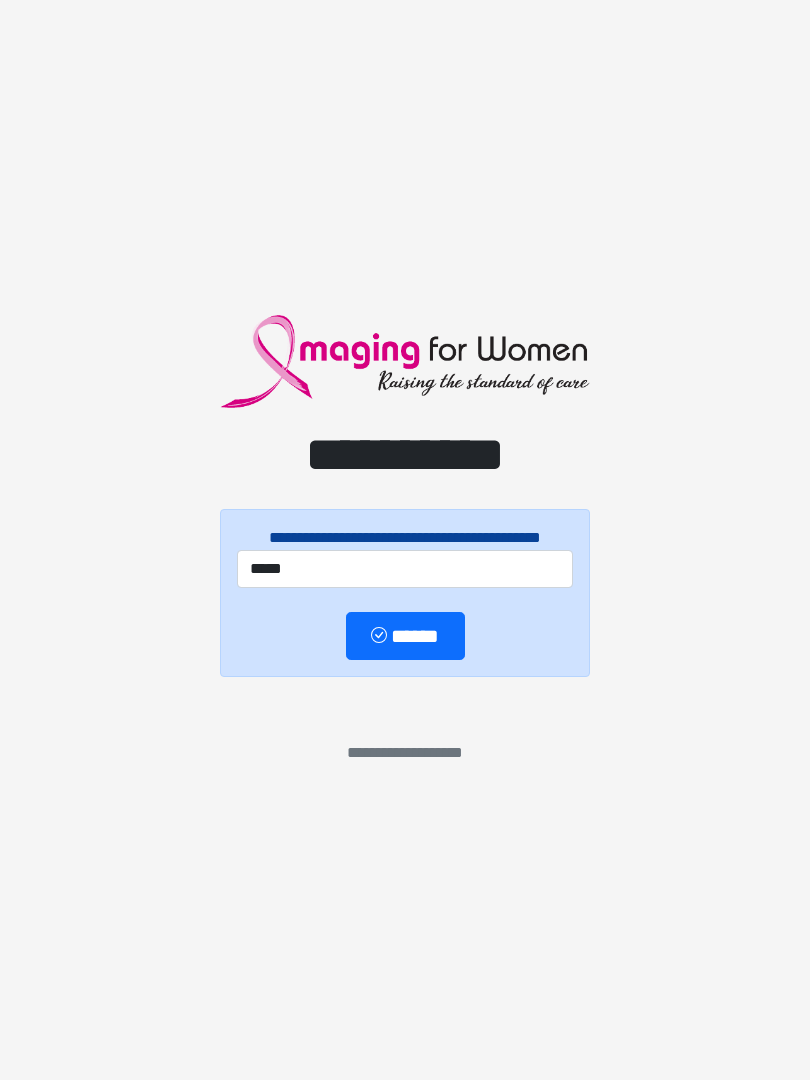 click on "******" at bounding box center [405, 636] 